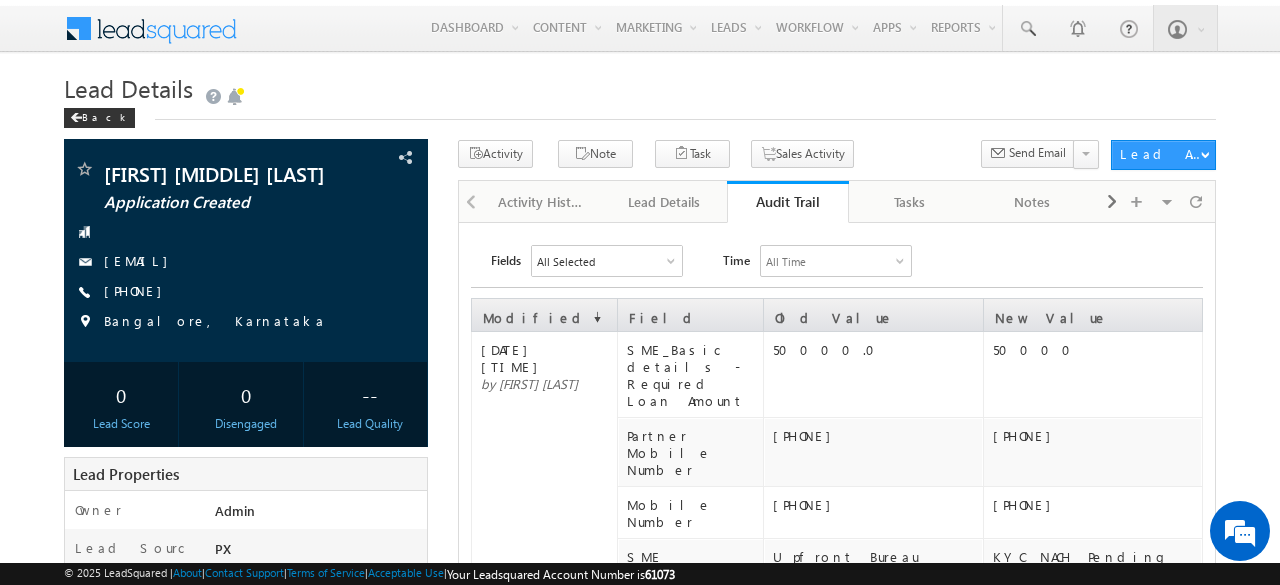 scroll, scrollTop: 0, scrollLeft: 0, axis: both 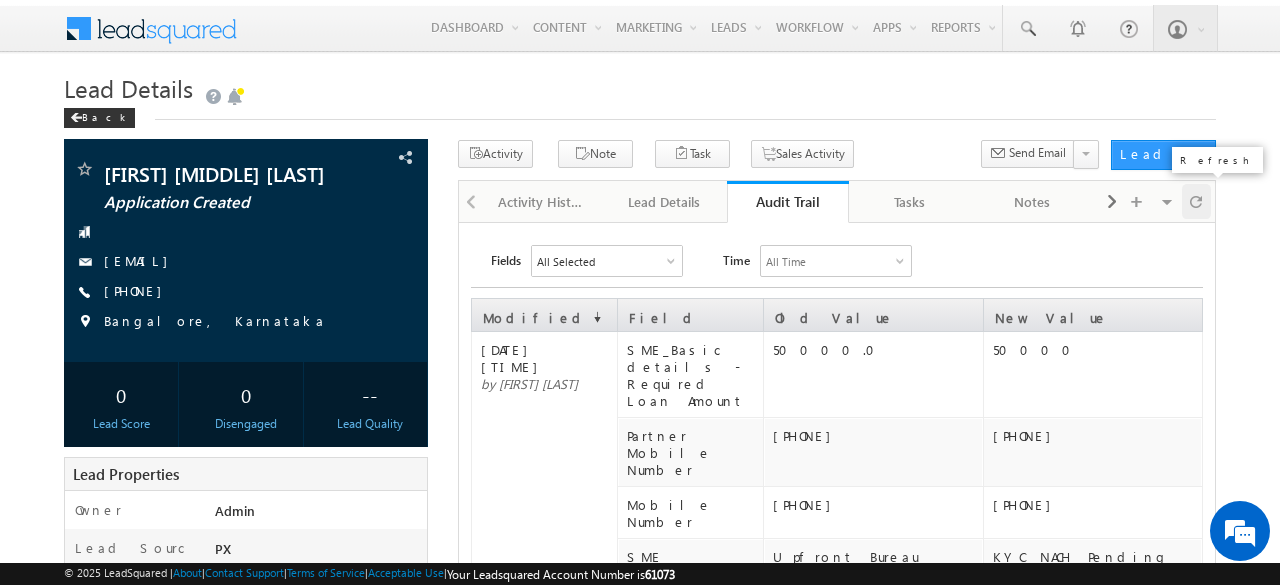 click at bounding box center [1196, 201] 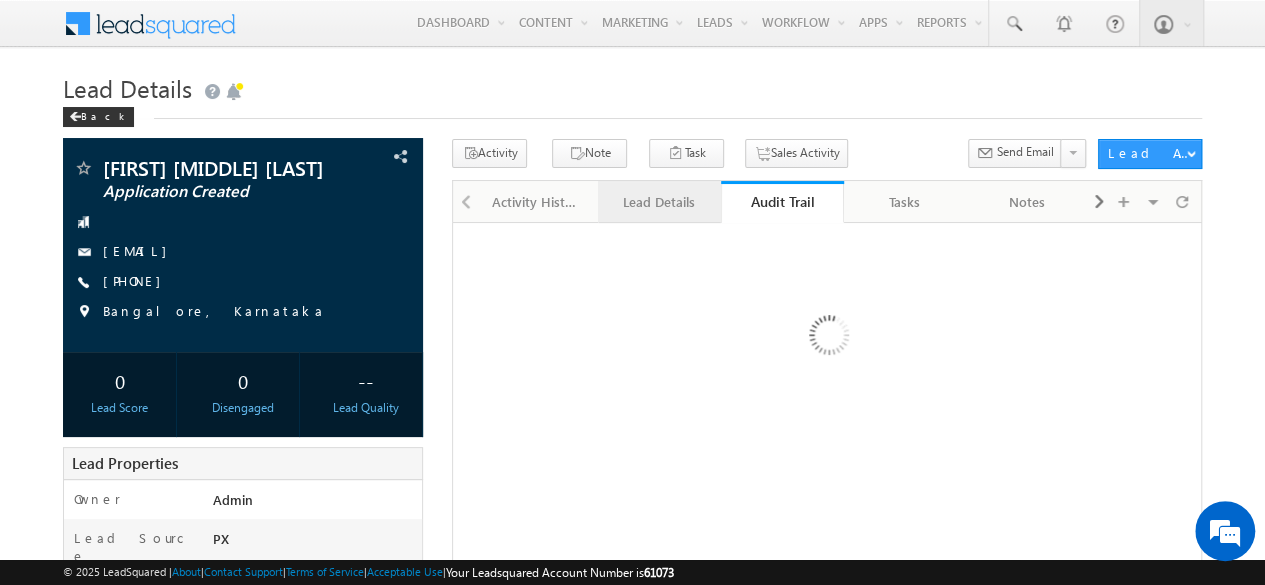 click on "Lead Details" at bounding box center [658, 202] 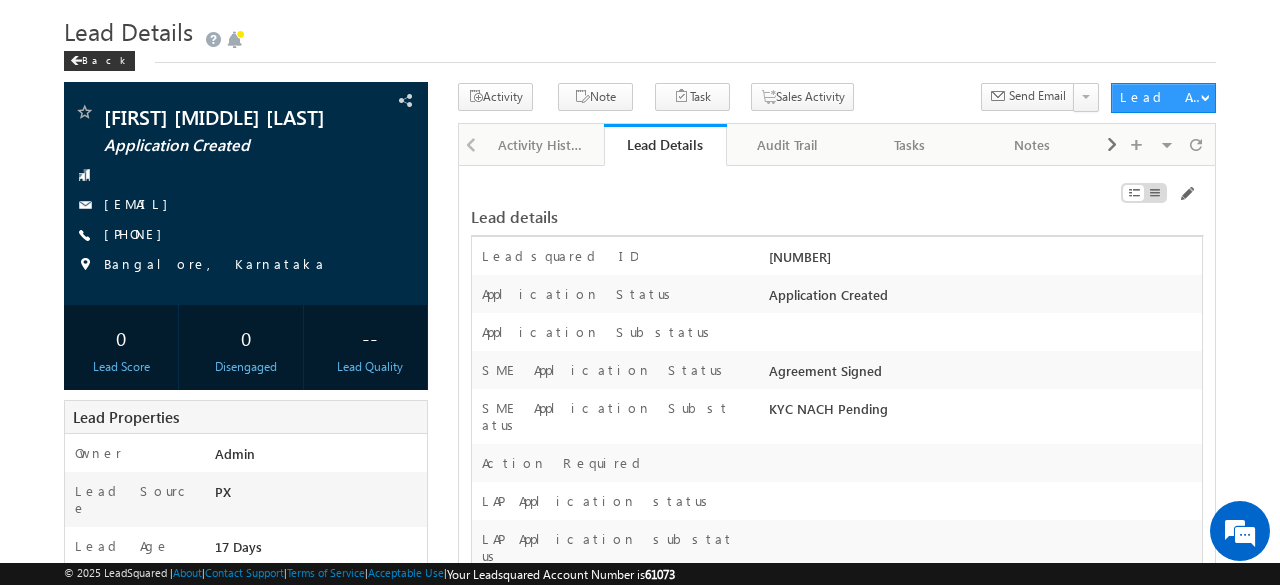 scroll, scrollTop: 0, scrollLeft: 0, axis: both 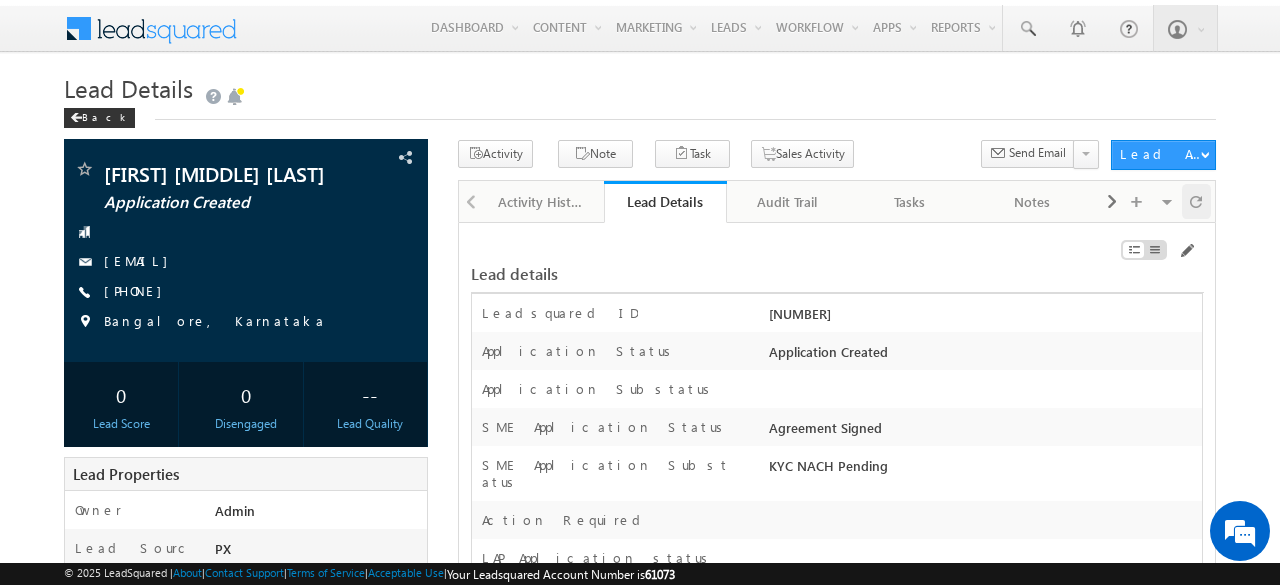 click at bounding box center [1197, 201] 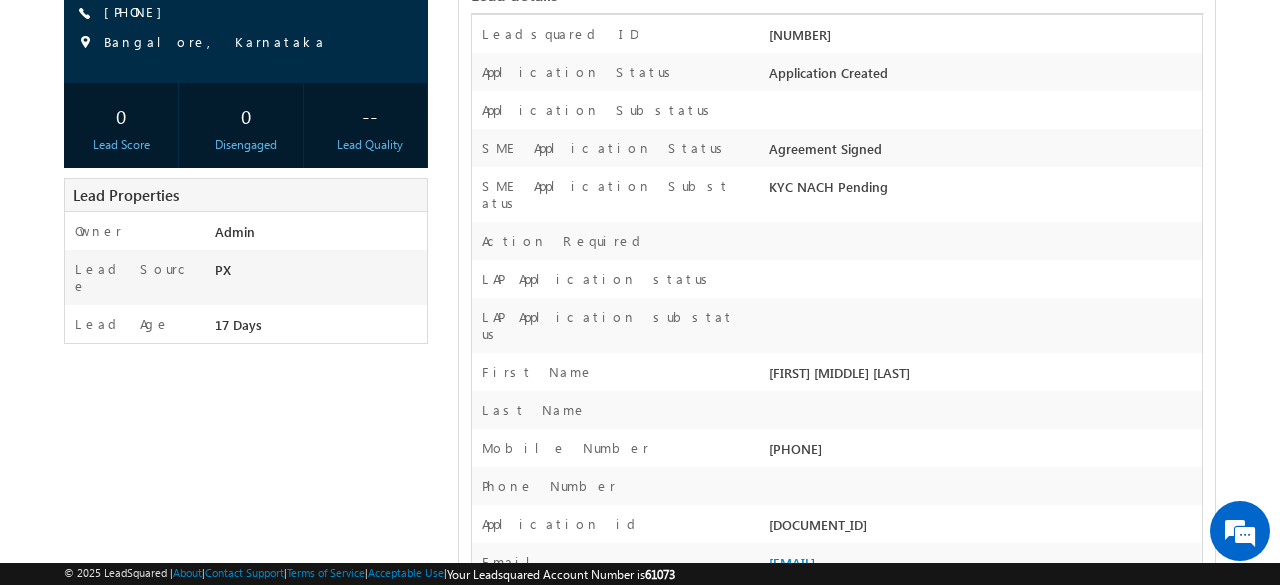 scroll, scrollTop: 0, scrollLeft: 0, axis: both 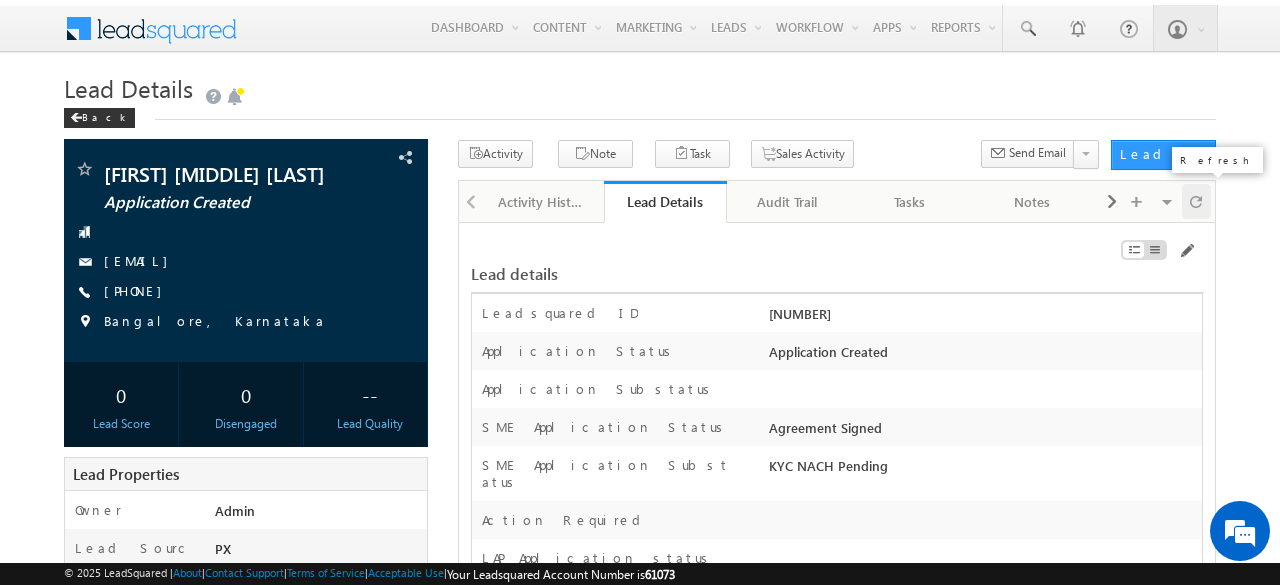 click at bounding box center [1196, 201] 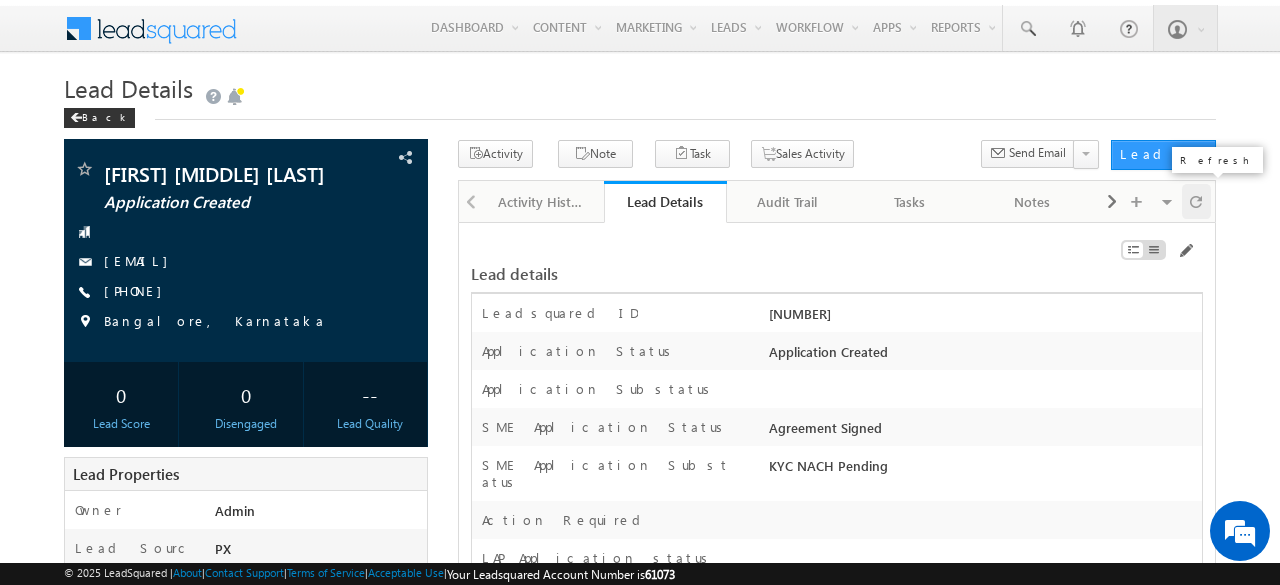 click at bounding box center [1196, 201] 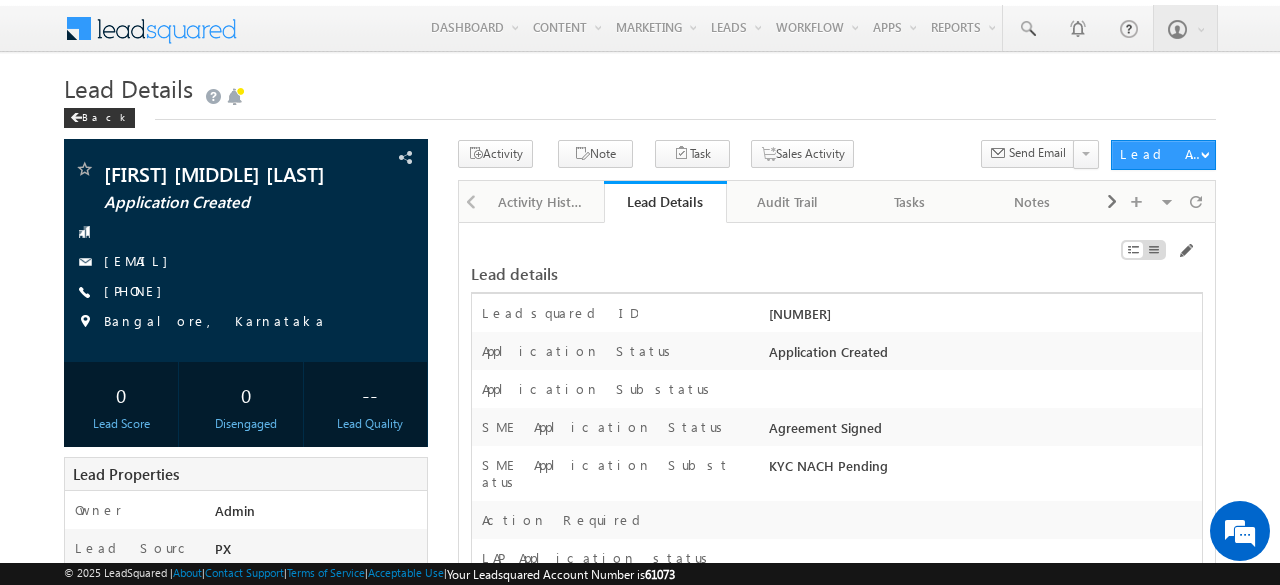 click at bounding box center (1196, 201) 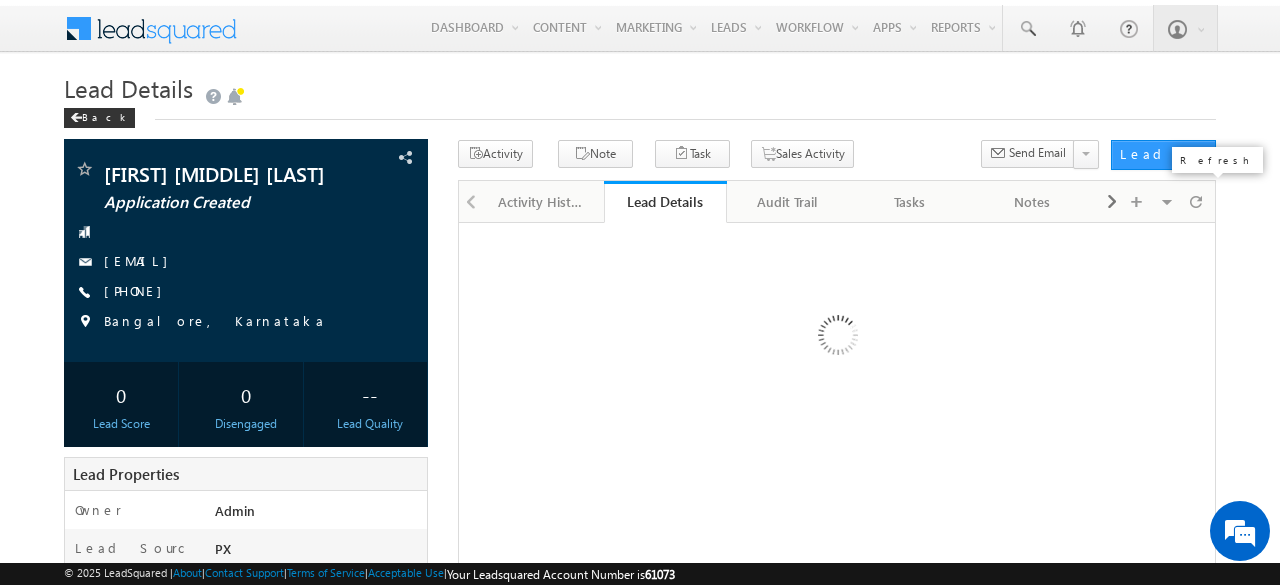 click at bounding box center [1196, 201] 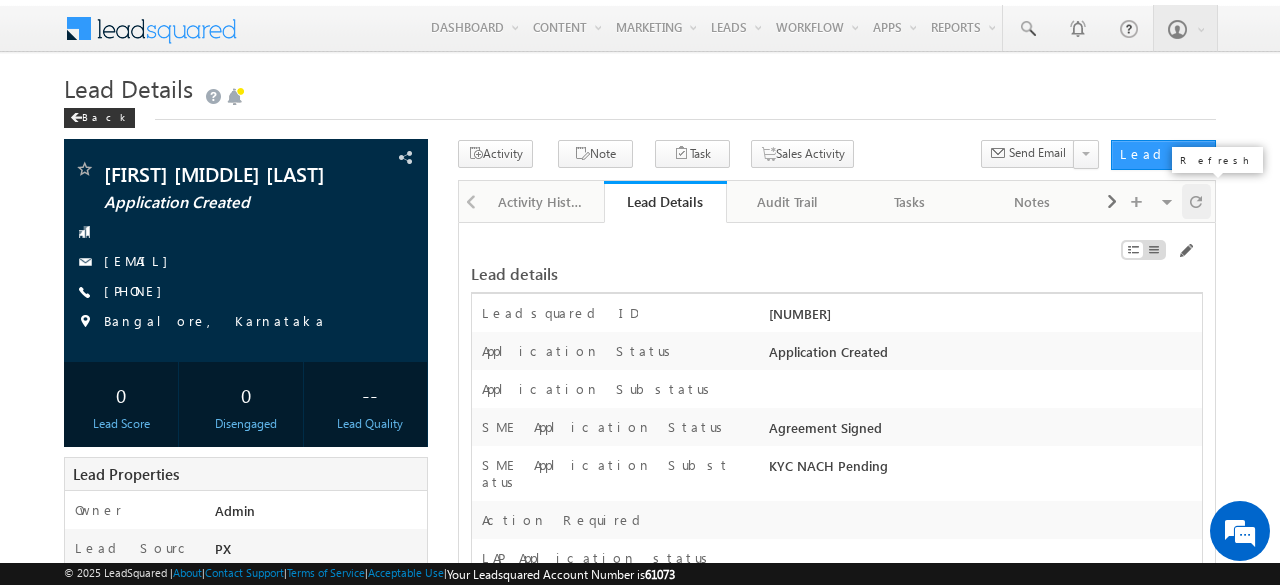 click at bounding box center (1196, 201) 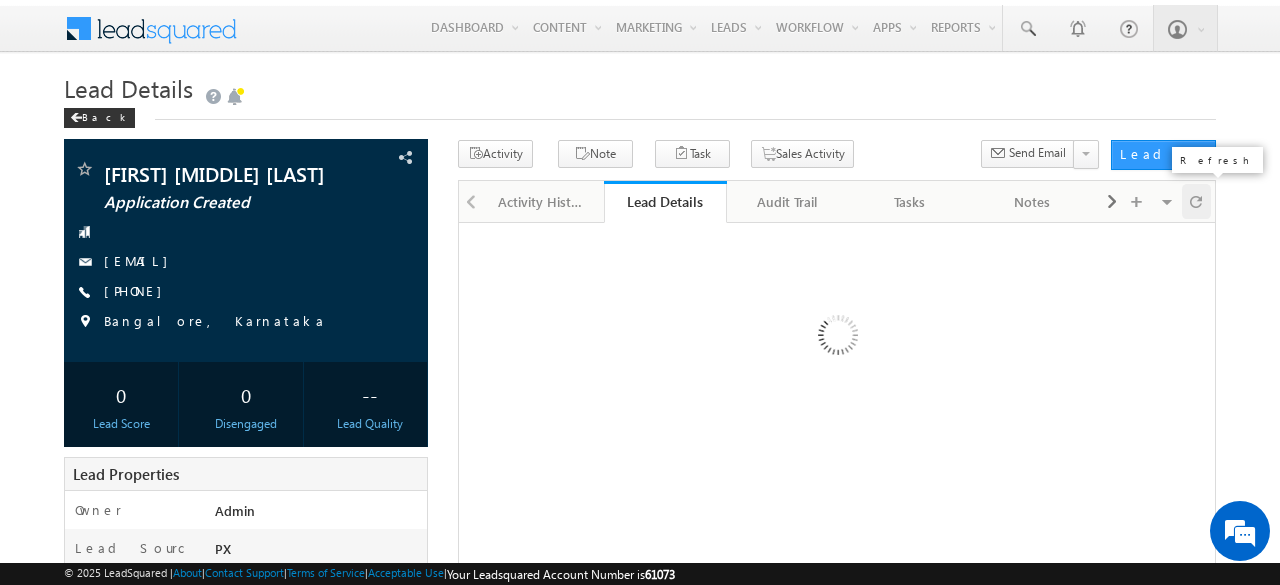 click at bounding box center [1196, 201] 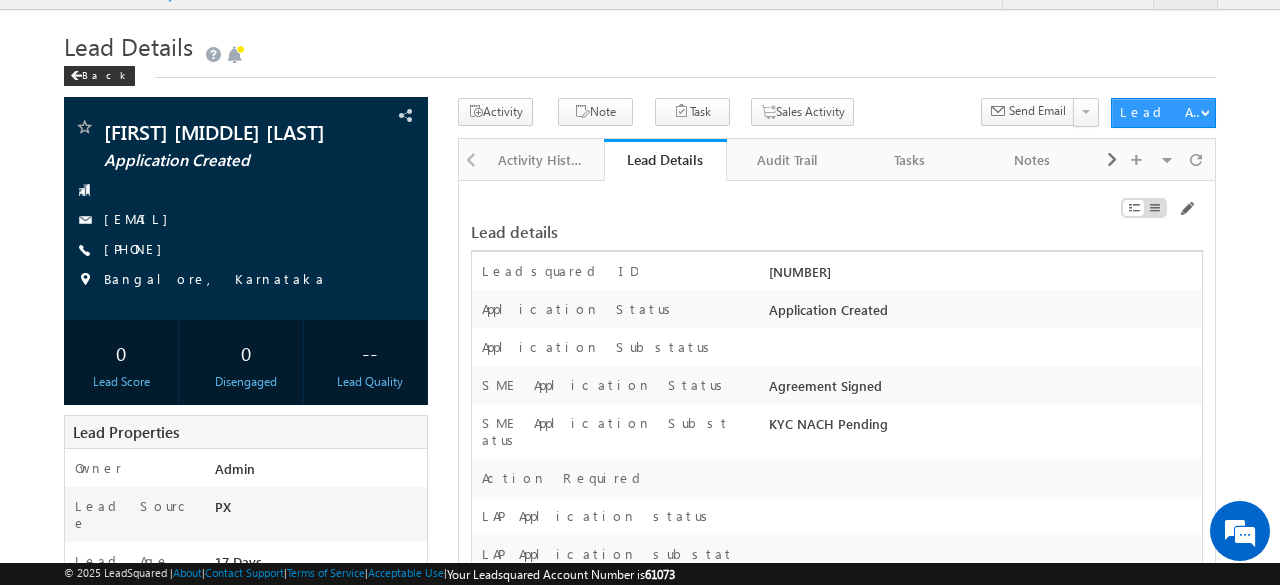 scroll, scrollTop: 0, scrollLeft: 0, axis: both 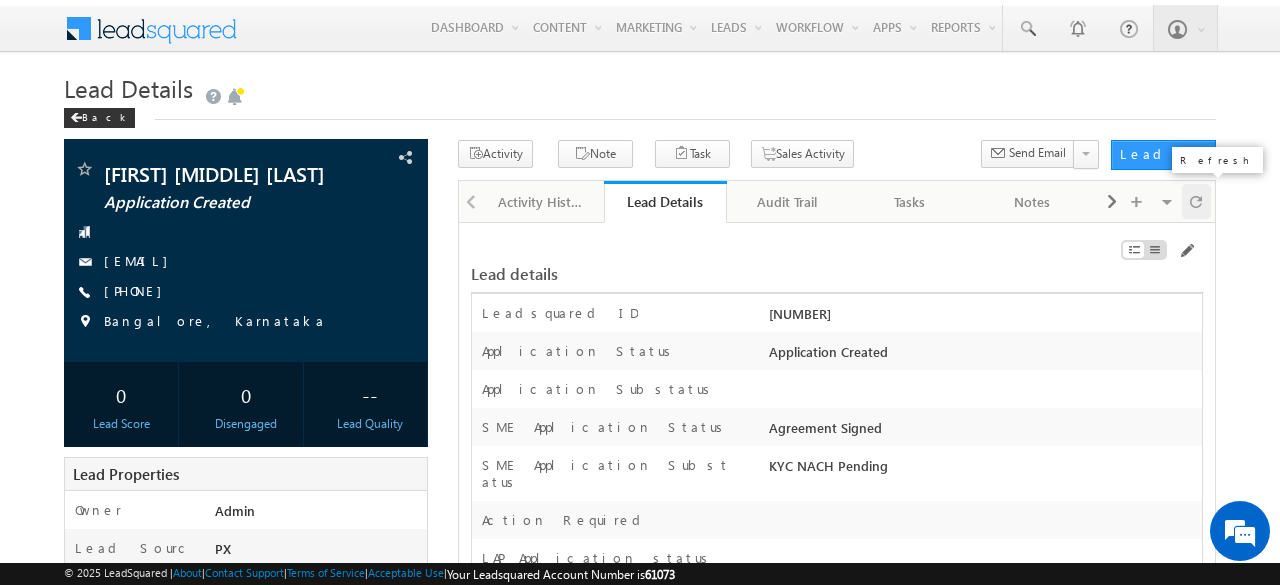 click at bounding box center (1196, 201) 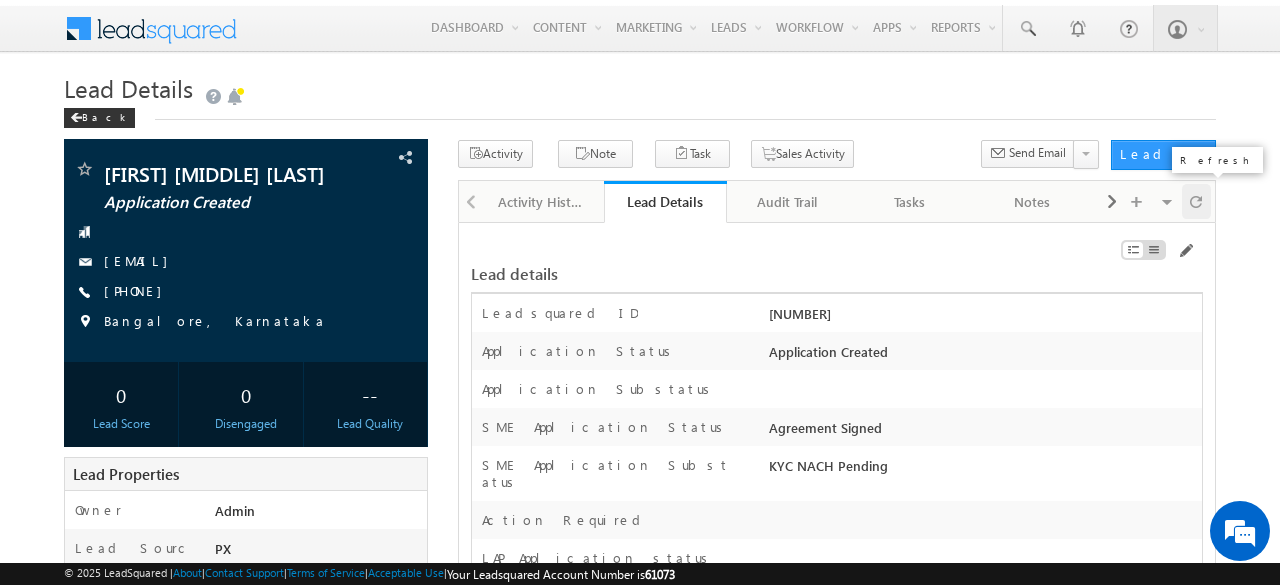 click at bounding box center (1197, 201) 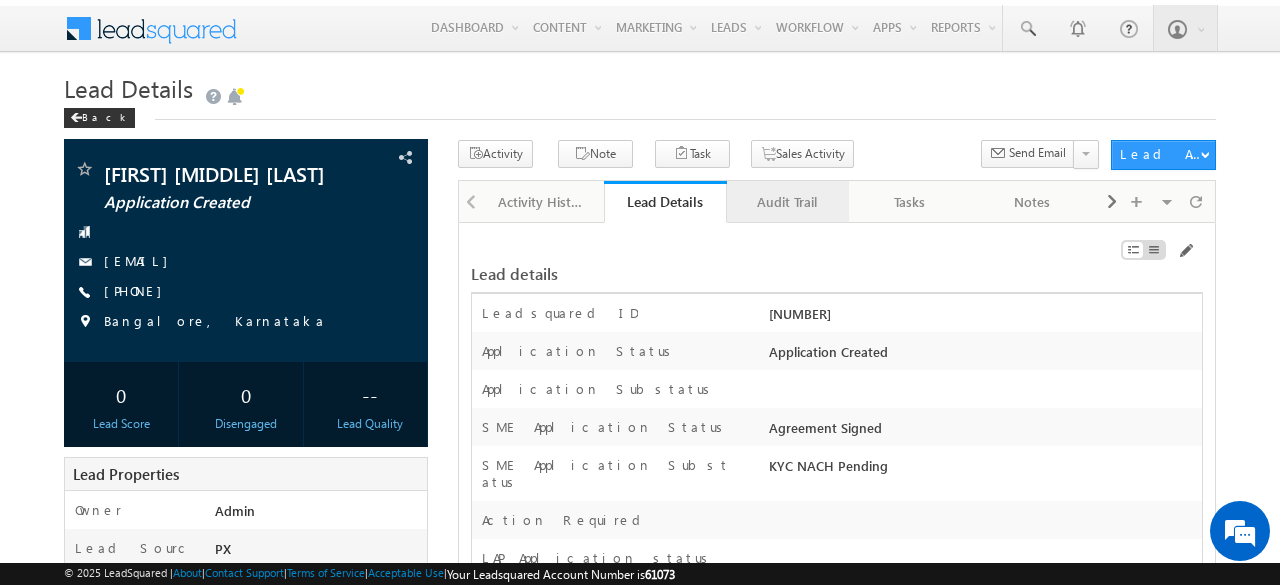 click on "Audit Trail" at bounding box center (787, 202) 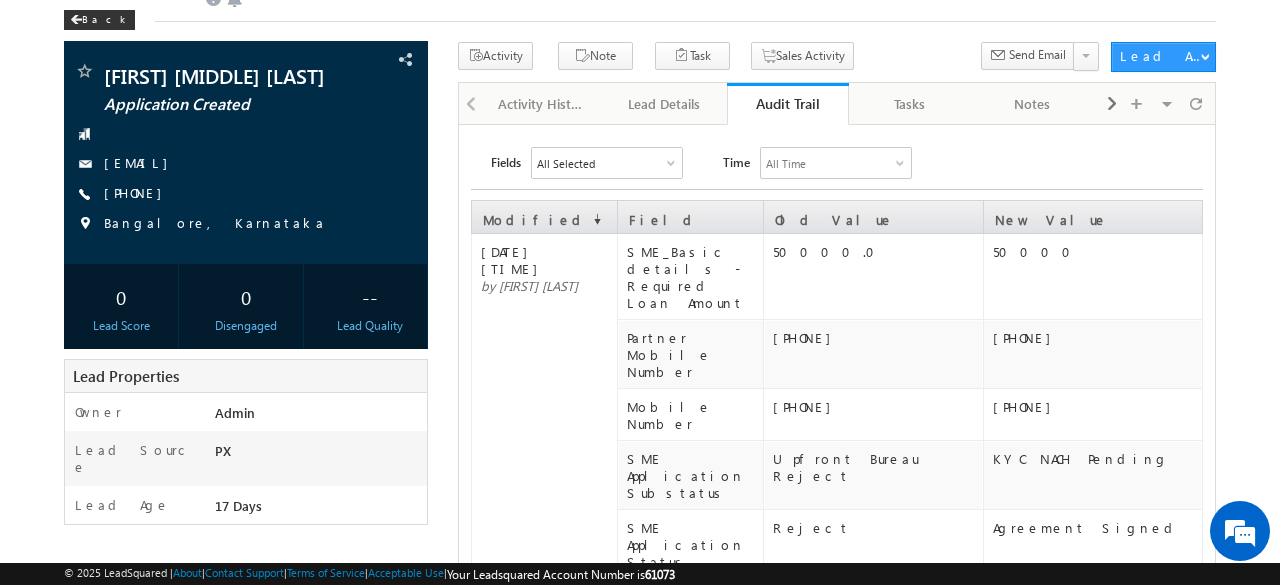 scroll, scrollTop: 0, scrollLeft: 0, axis: both 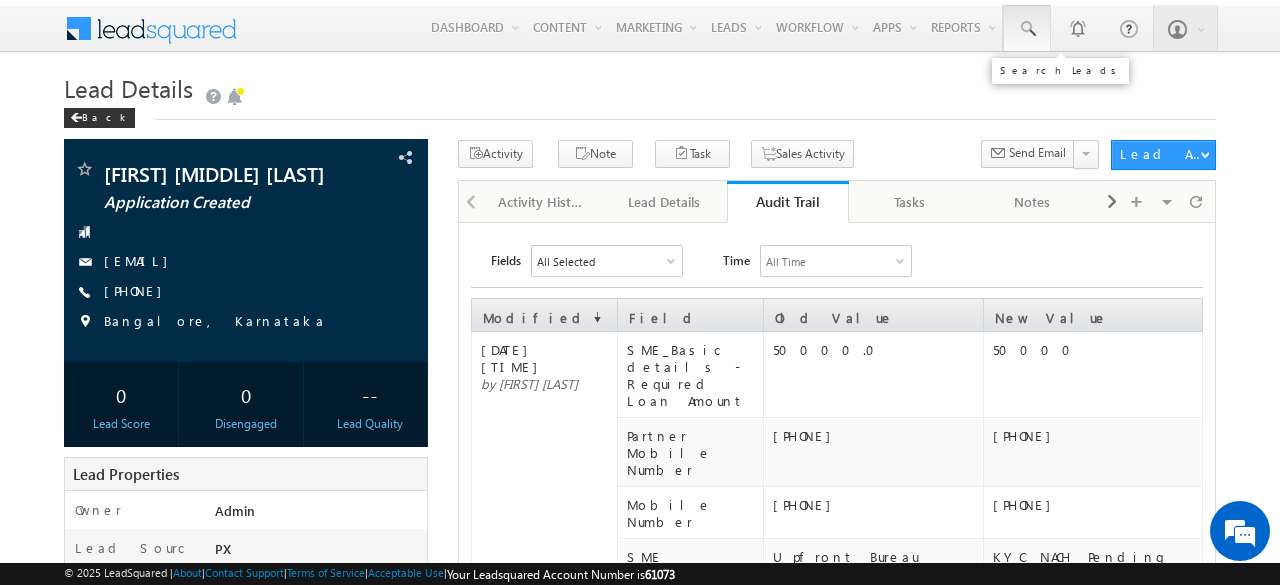 click at bounding box center [1027, 28] 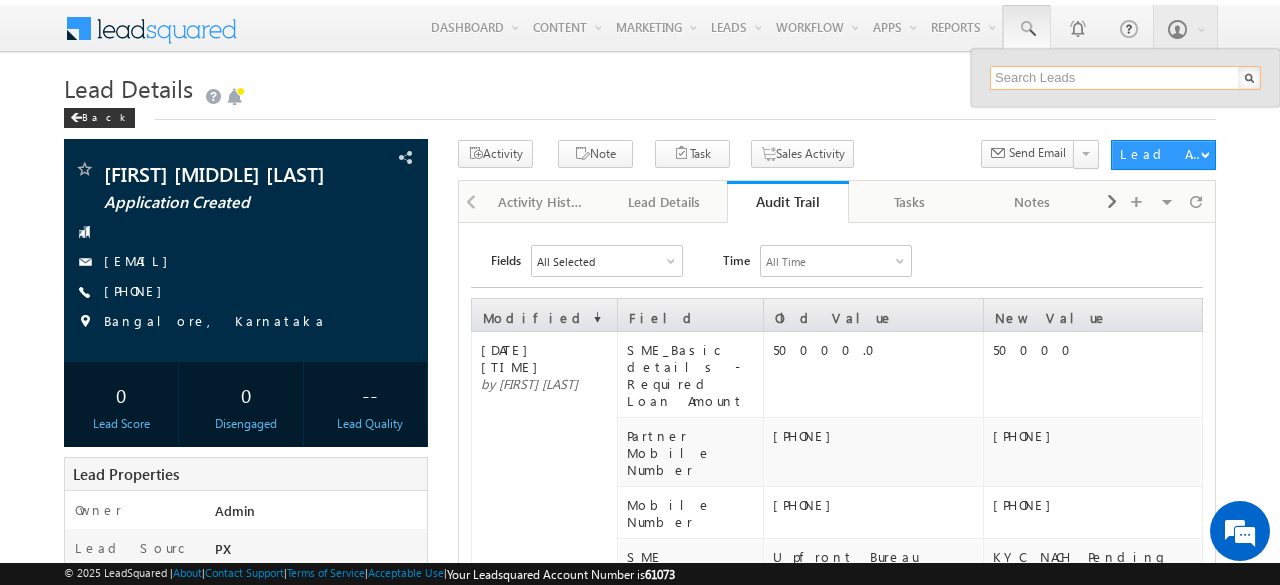 paste on "SME0001075" 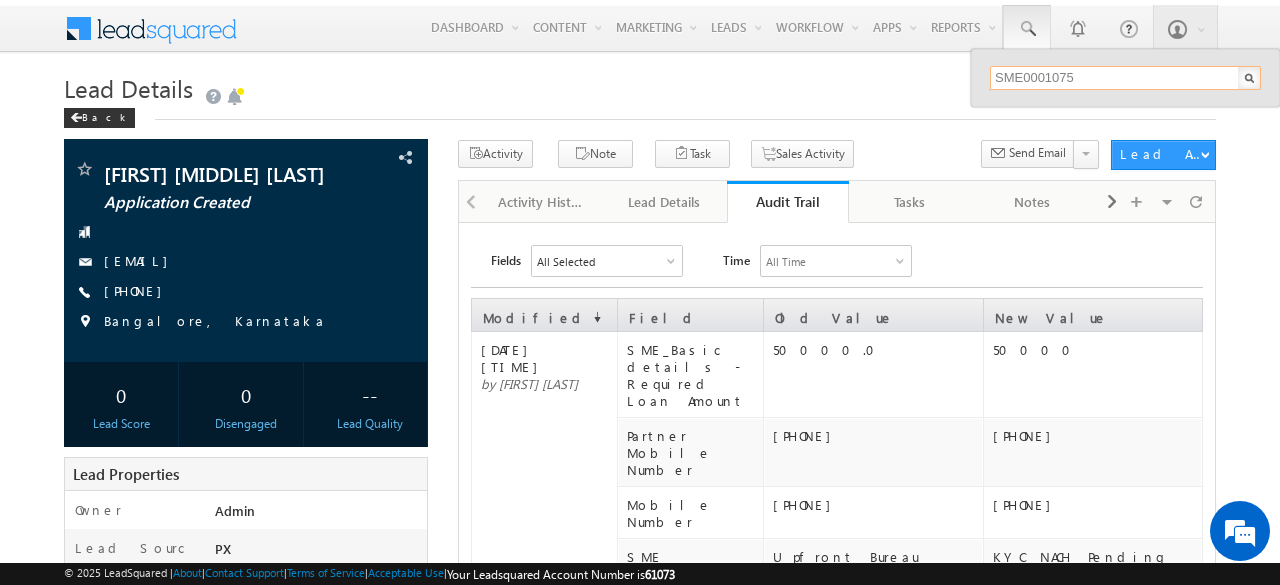 type on "SME0001075" 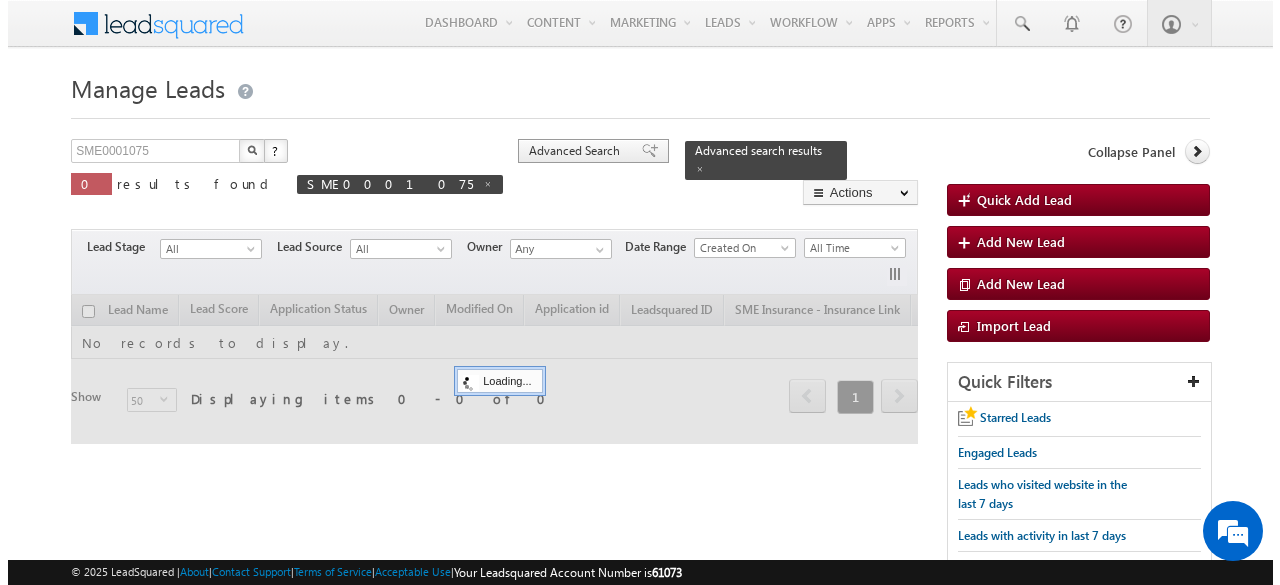 scroll, scrollTop: 0, scrollLeft: 0, axis: both 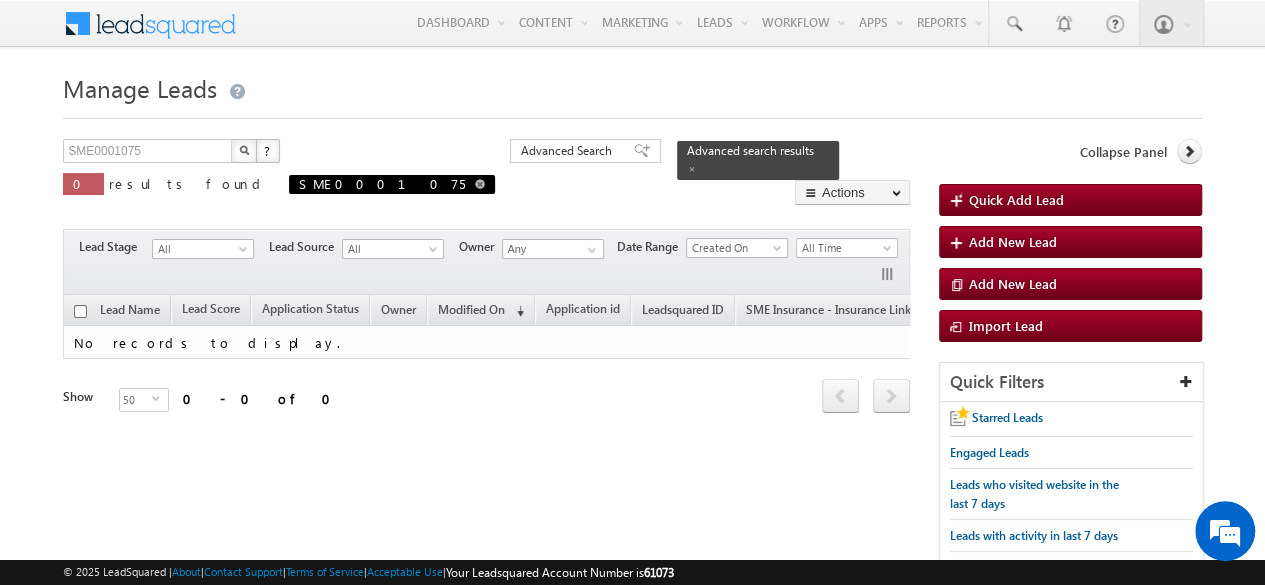 click at bounding box center [480, 184] 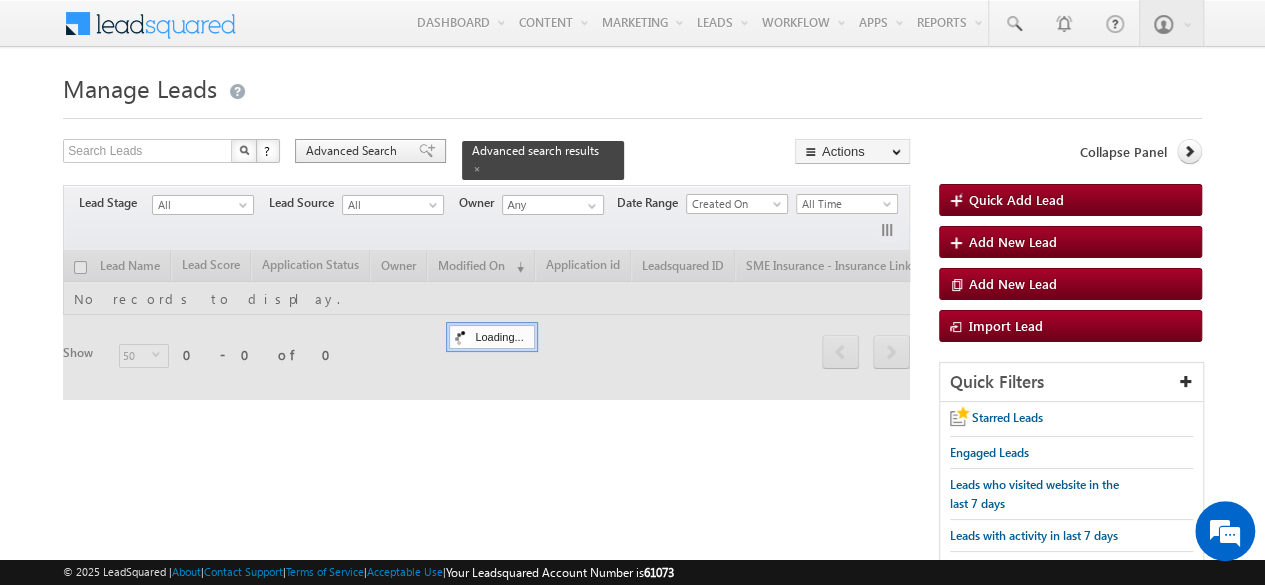 click on "Advanced Search" at bounding box center (354, 151) 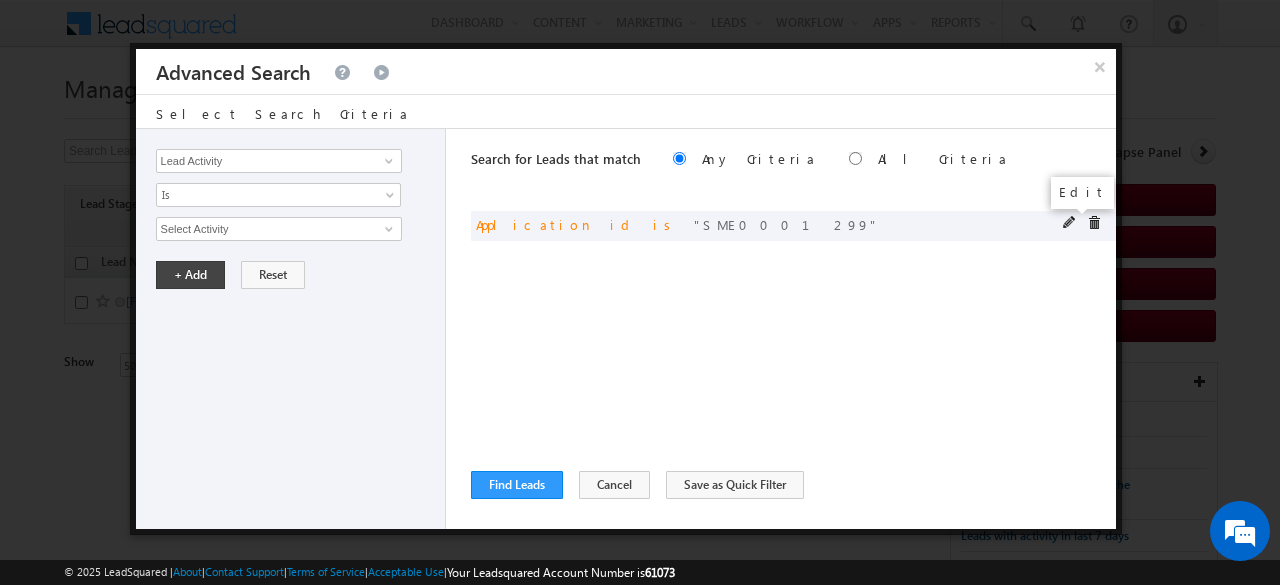 click at bounding box center (1070, 223) 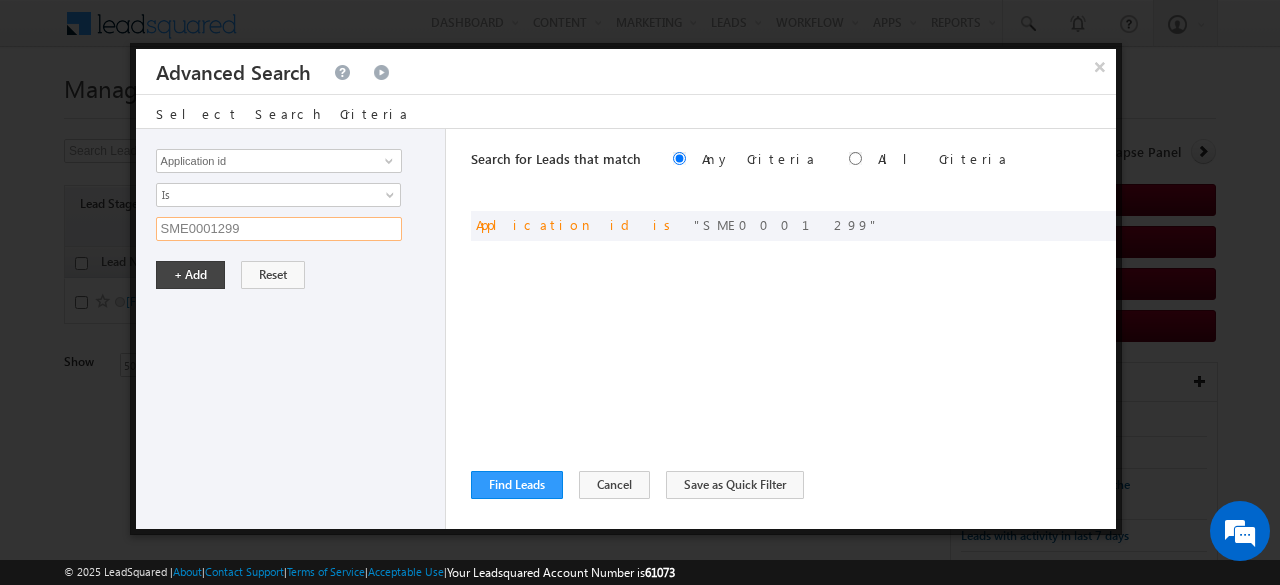 click on "SME0001299" at bounding box center [279, 229] 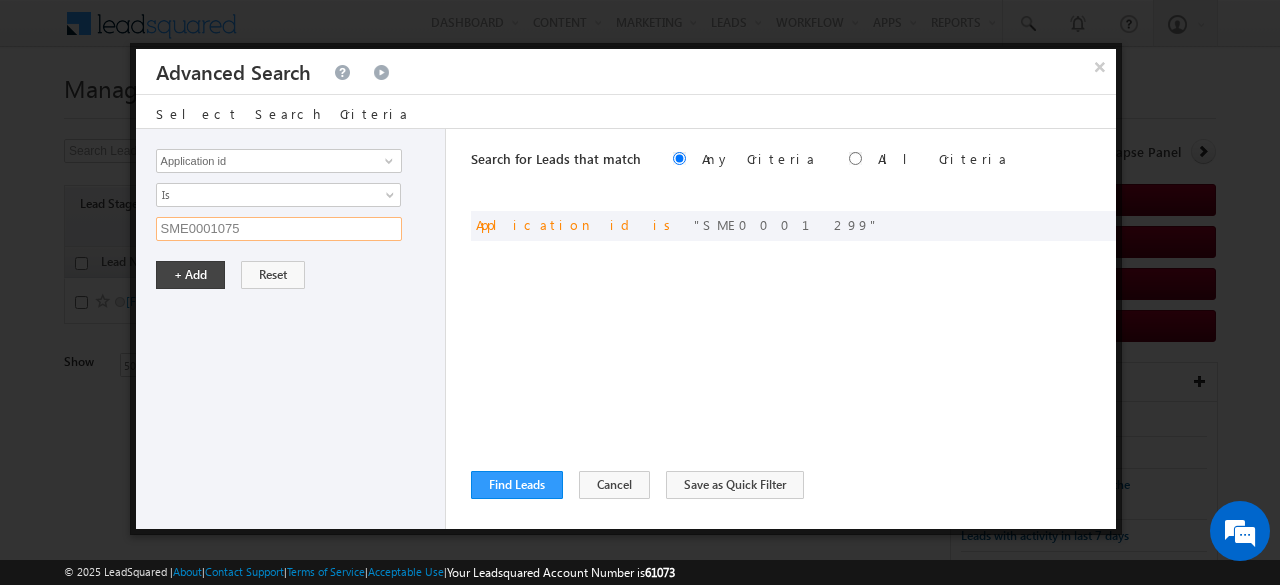 type on "SME0001075" 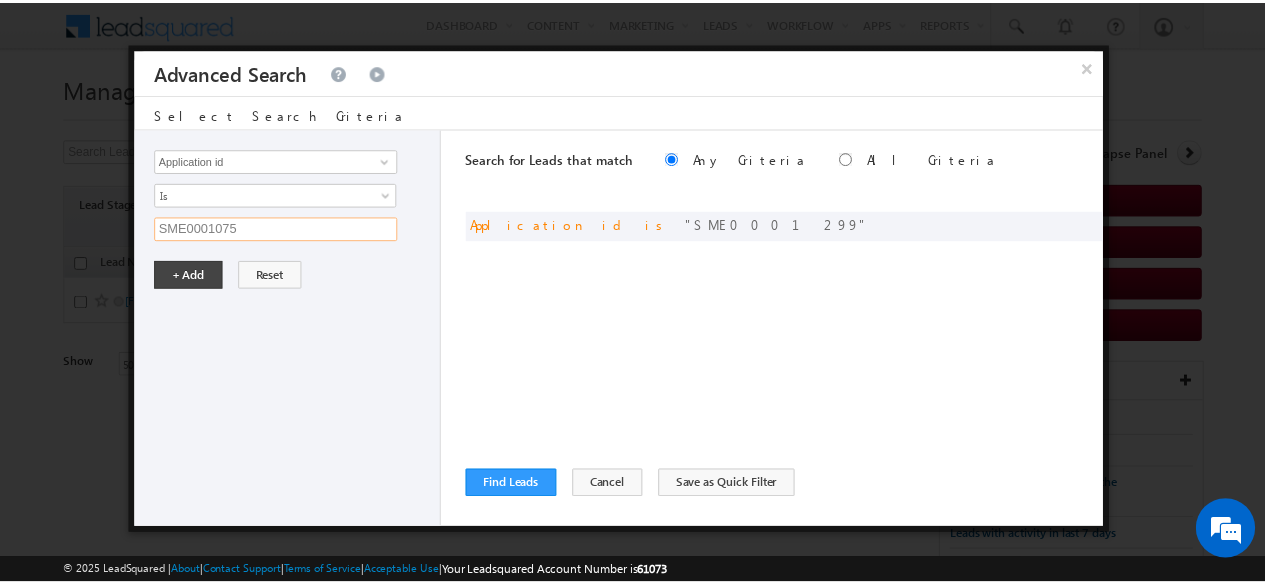 scroll, scrollTop: 0, scrollLeft: 0, axis: both 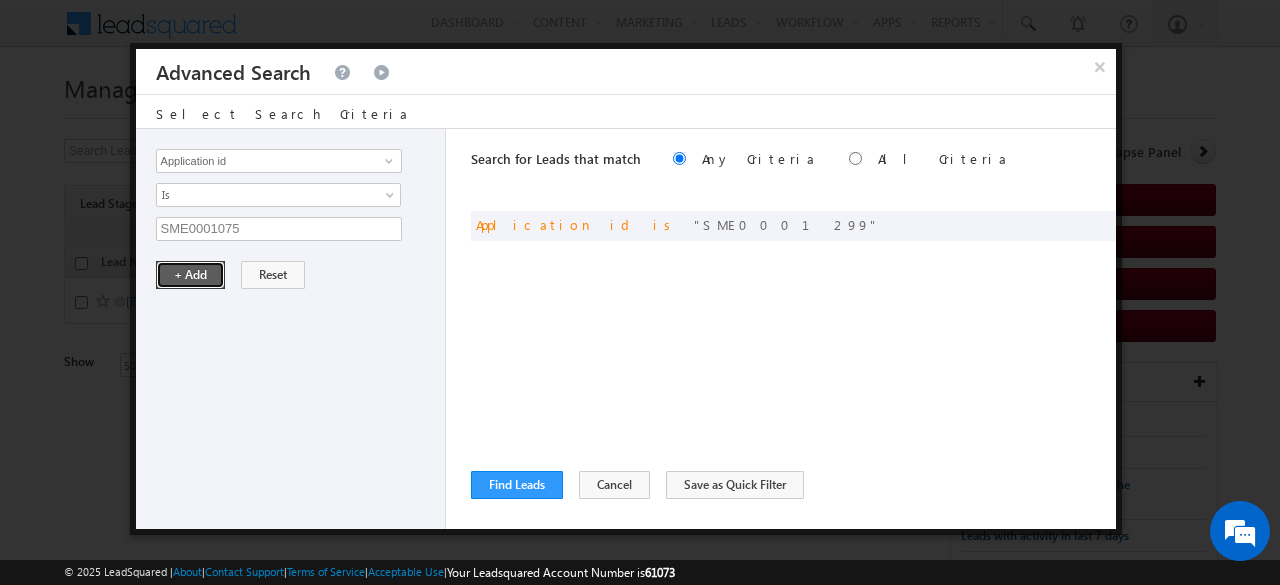 click on "+ Add" at bounding box center [190, 275] 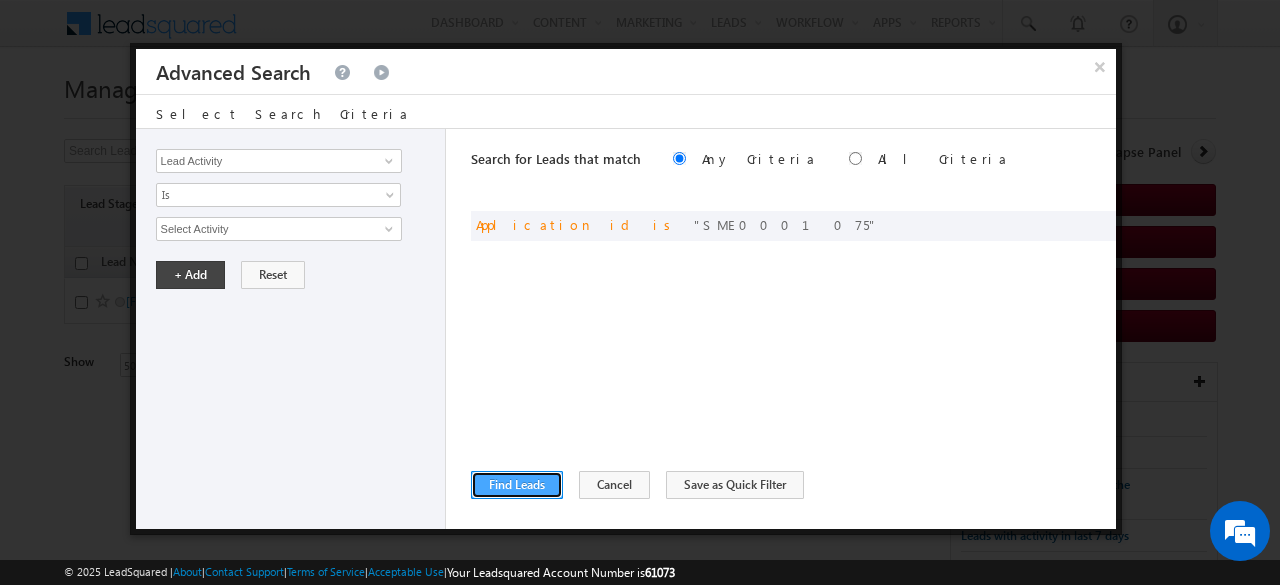 click on "Find Leads" at bounding box center (517, 485) 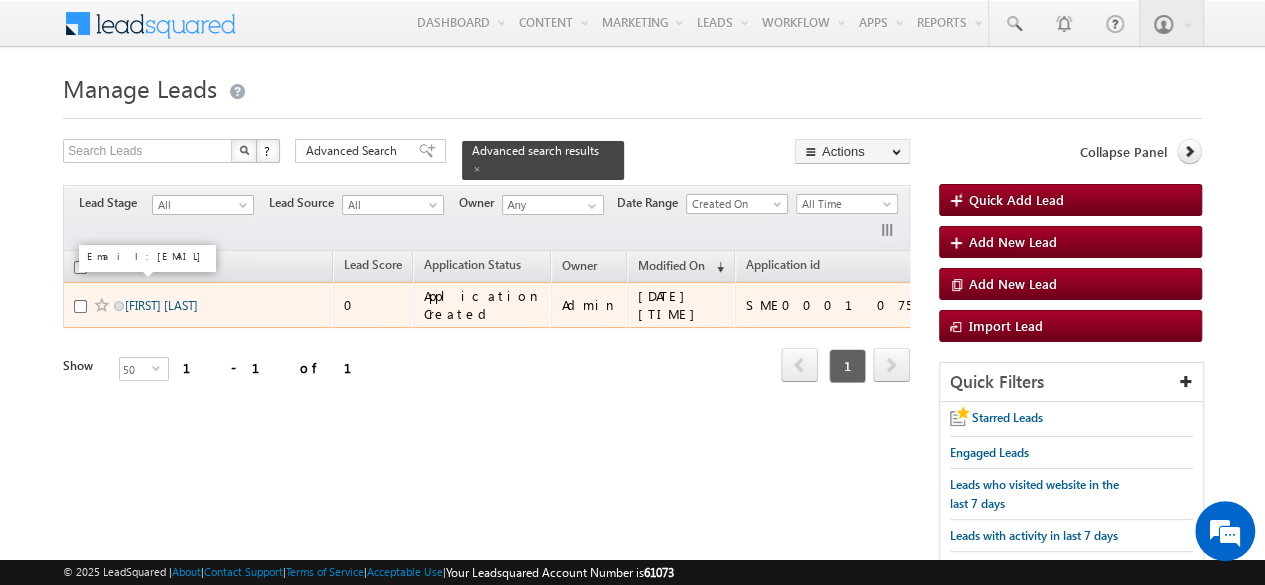 click on "[FIRST] [LAST]" at bounding box center (161, 305) 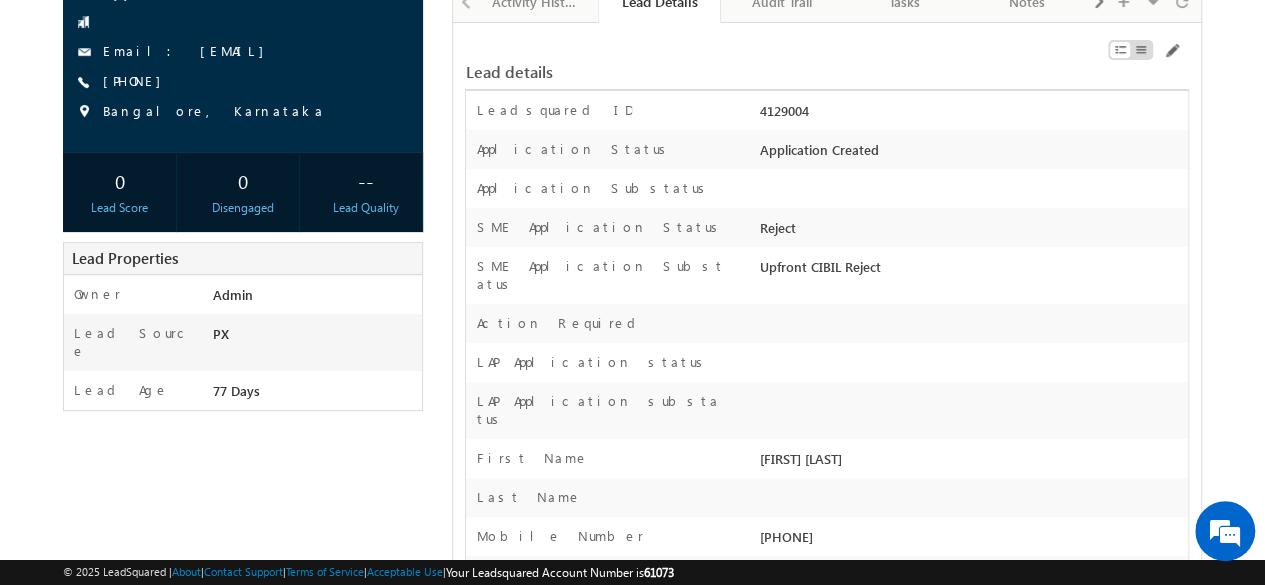 scroll, scrollTop: 0, scrollLeft: 0, axis: both 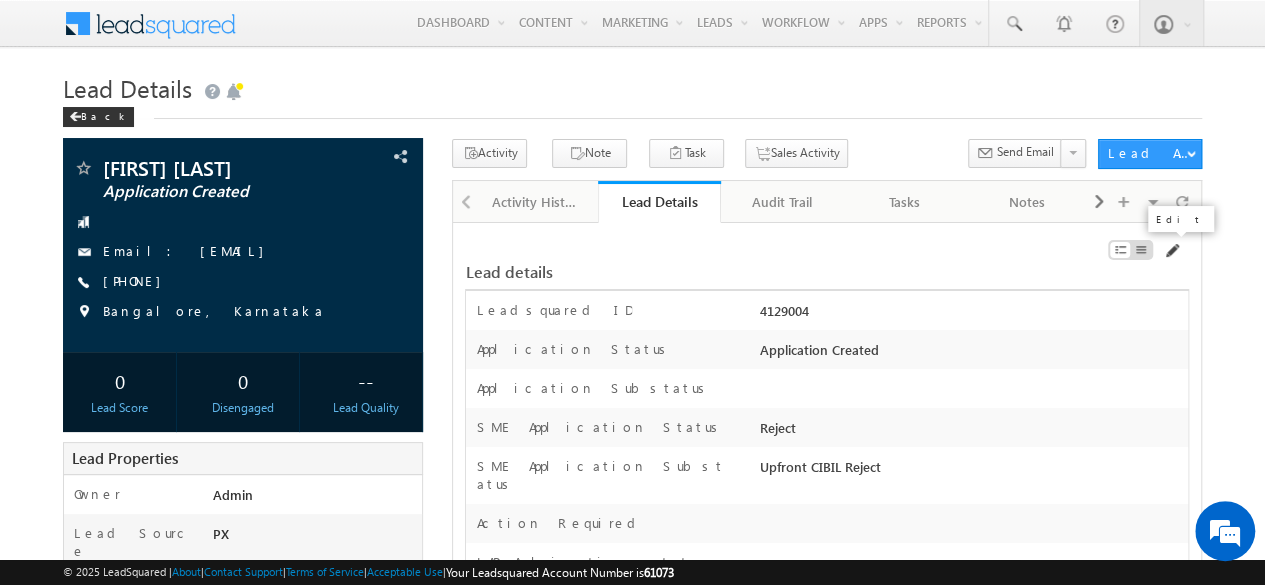 click at bounding box center [1171, 251] 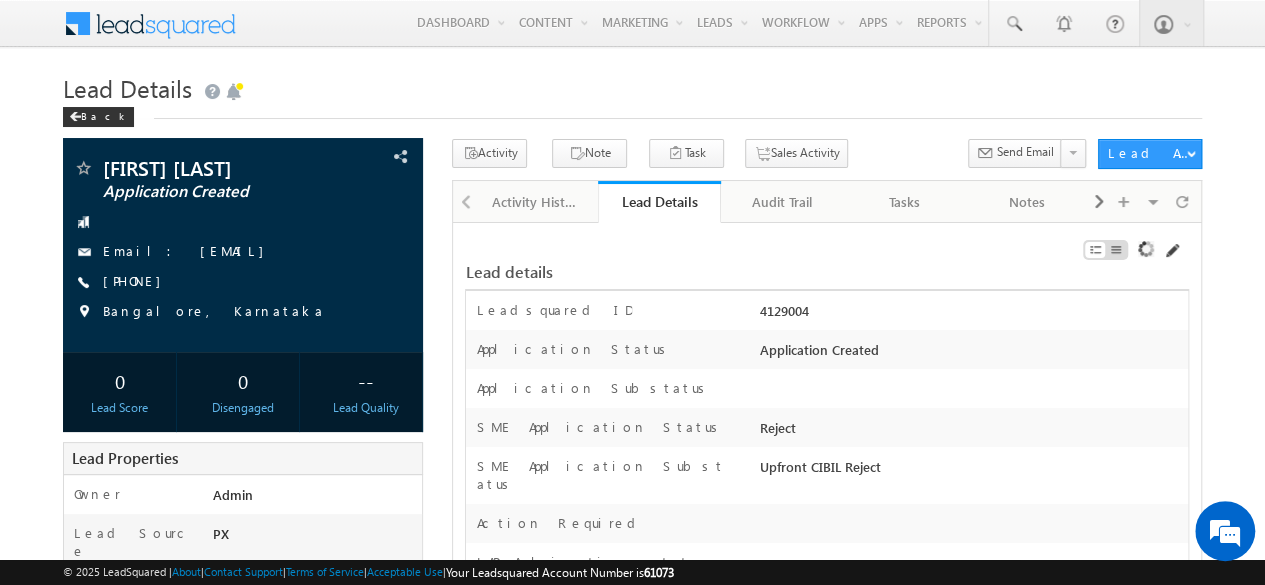 scroll, scrollTop: 0, scrollLeft: 0, axis: both 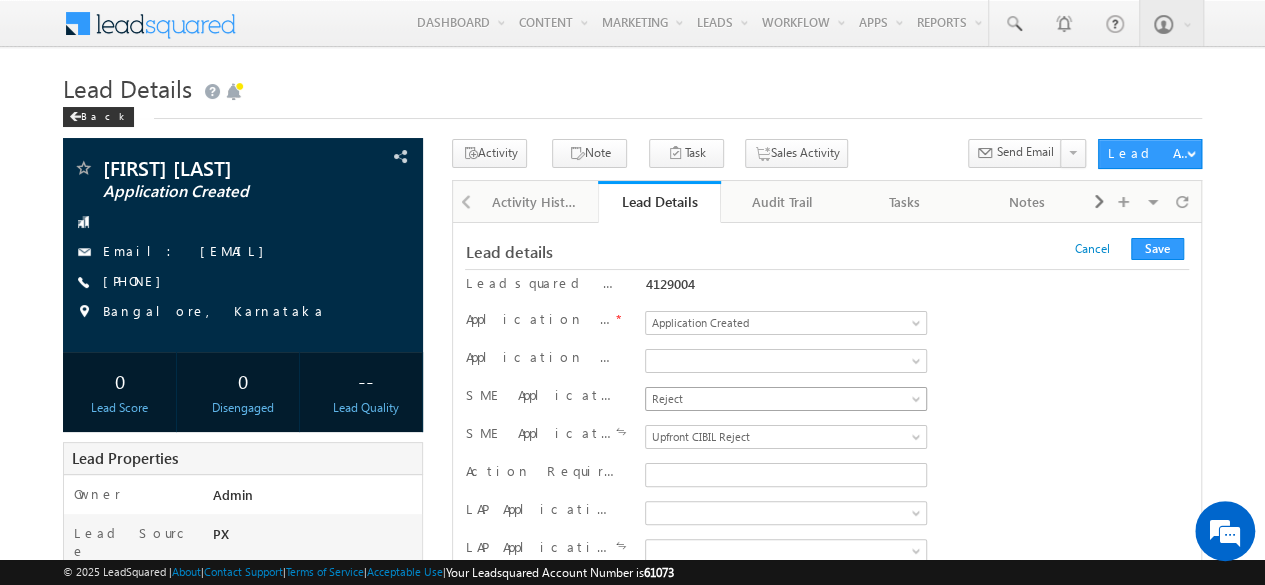 click on "Reject" at bounding box center (786, 399) 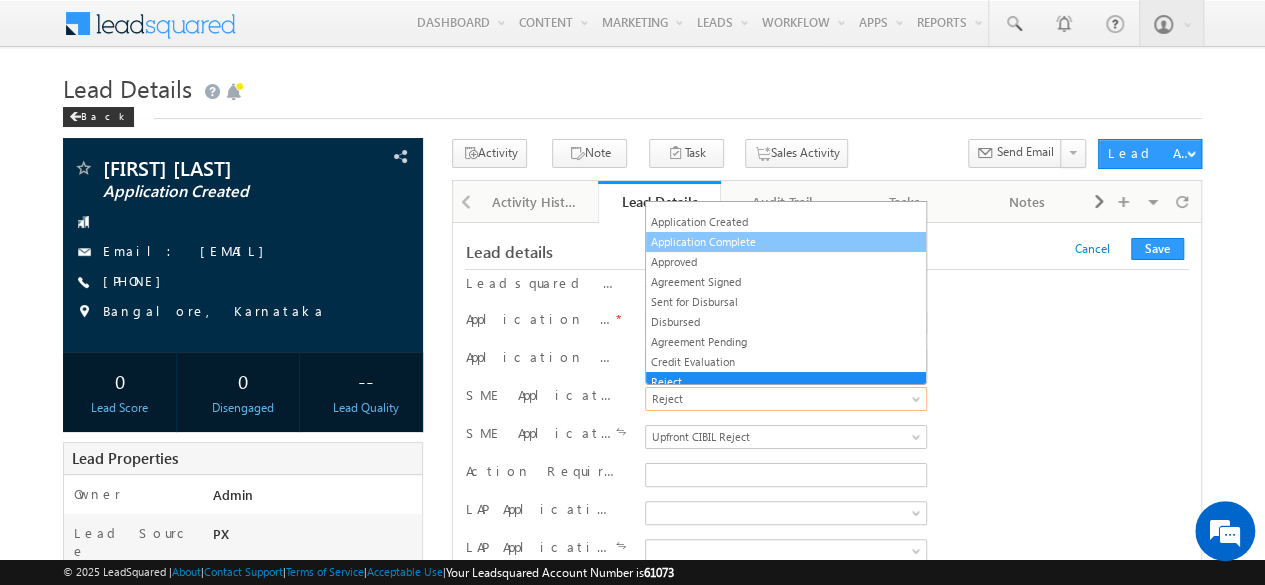 click on "Application Complete" at bounding box center (786, 242) 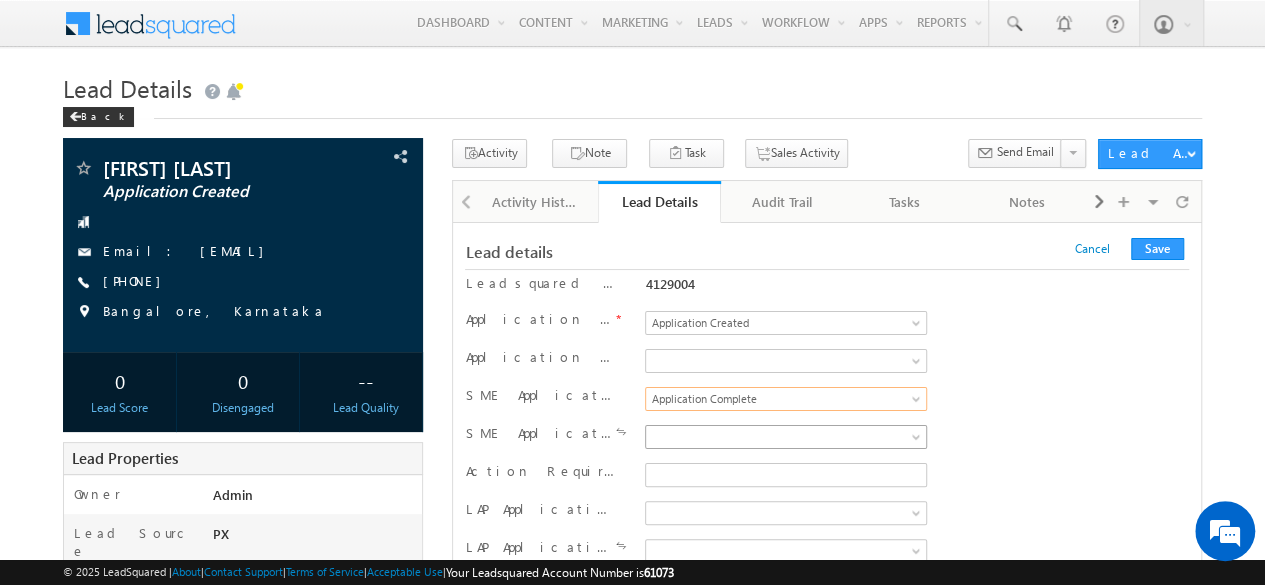 click at bounding box center [782, 437] 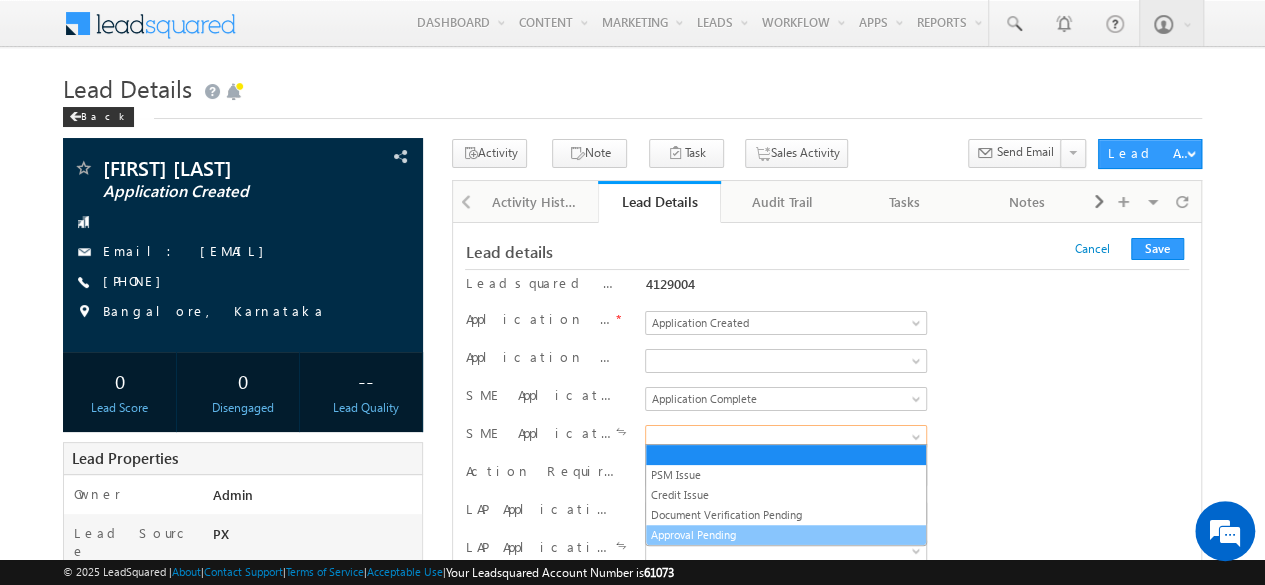 click on "Approval Pending" at bounding box center [786, 535] 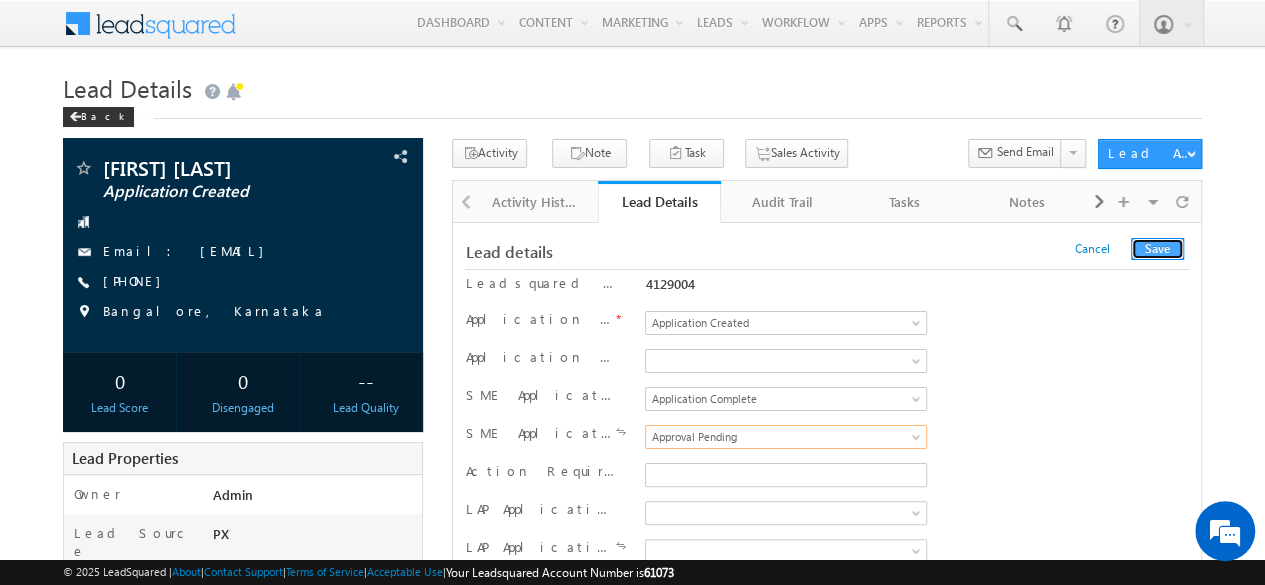 click on "Save" at bounding box center (1157, 249) 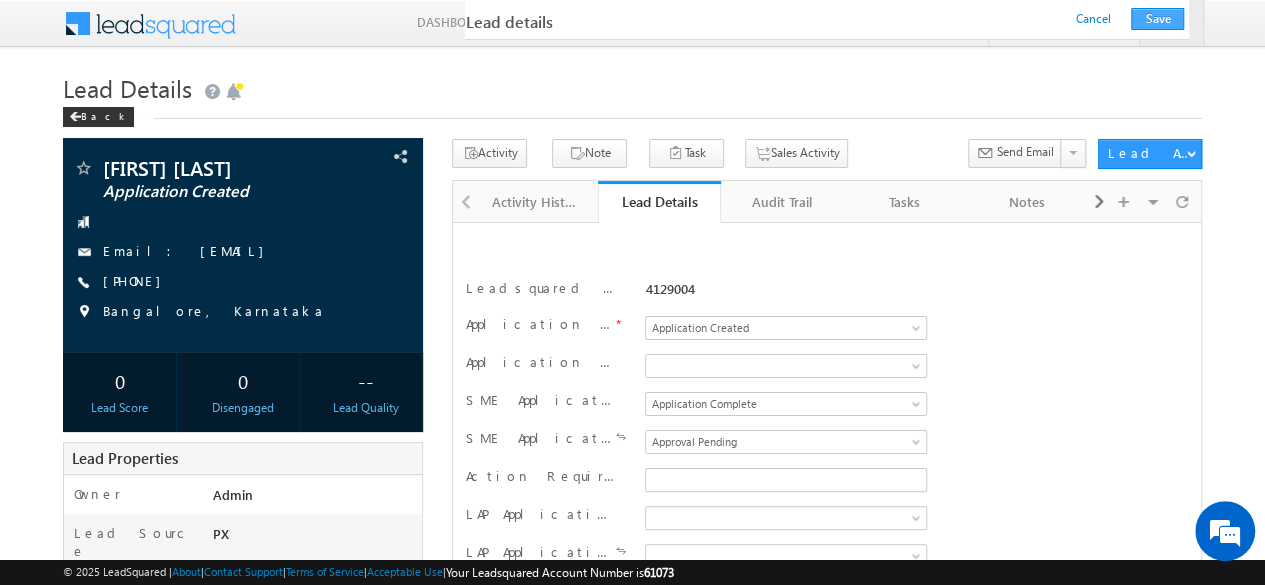 scroll, scrollTop: 352, scrollLeft: 0, axis: vertical 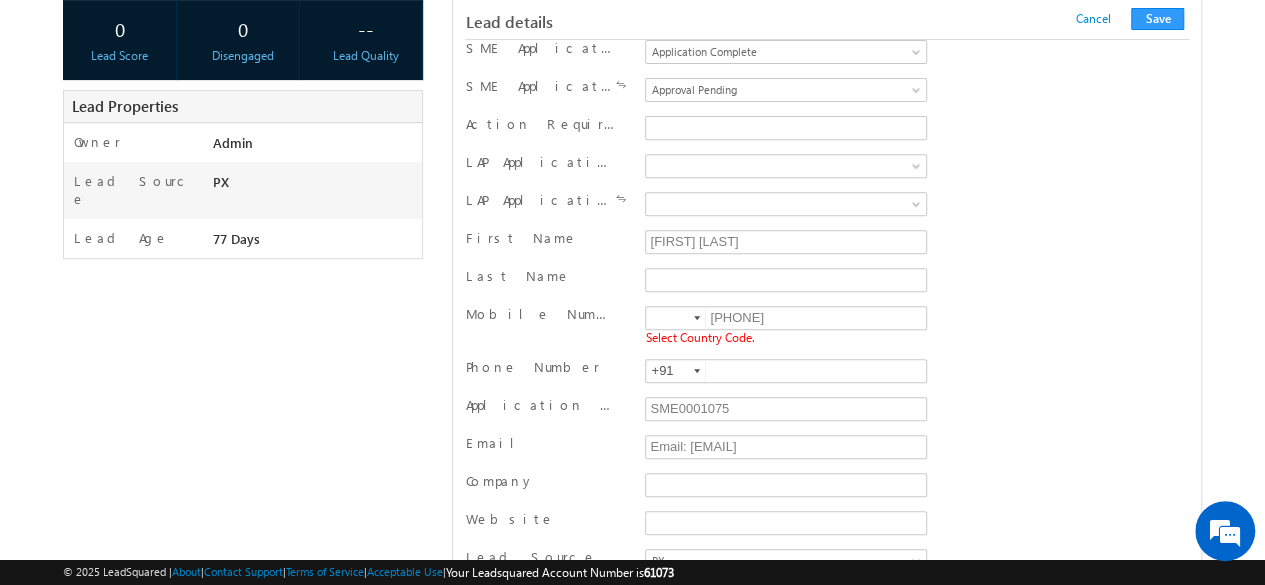 click at bounding box center [697, 318] 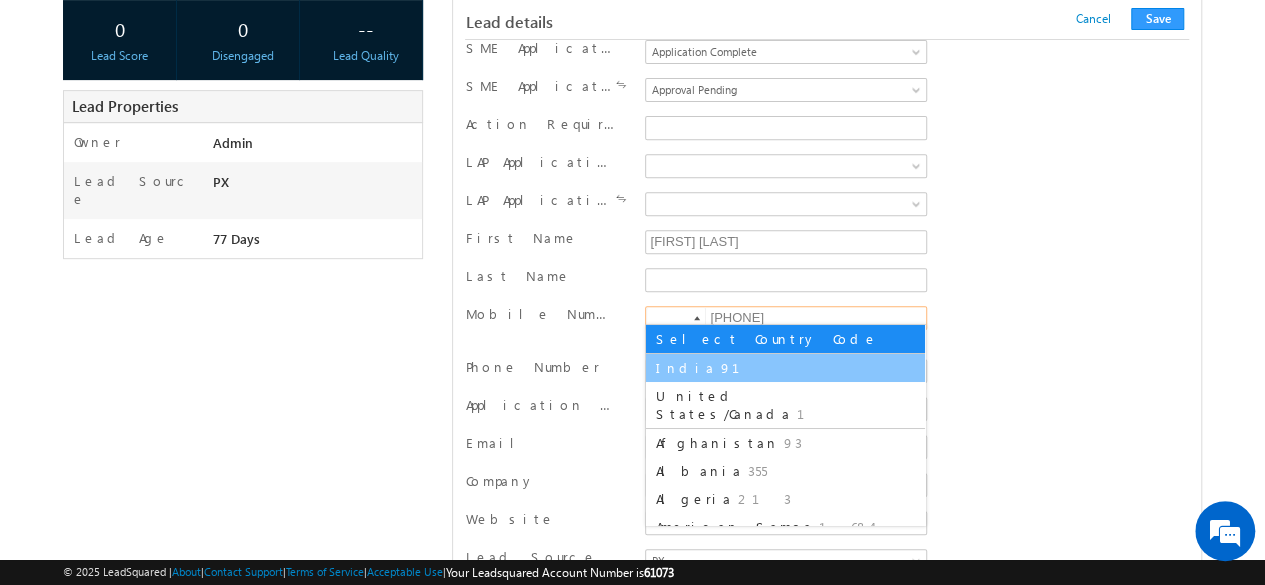 click on "91" at bounding box center (742, 367) 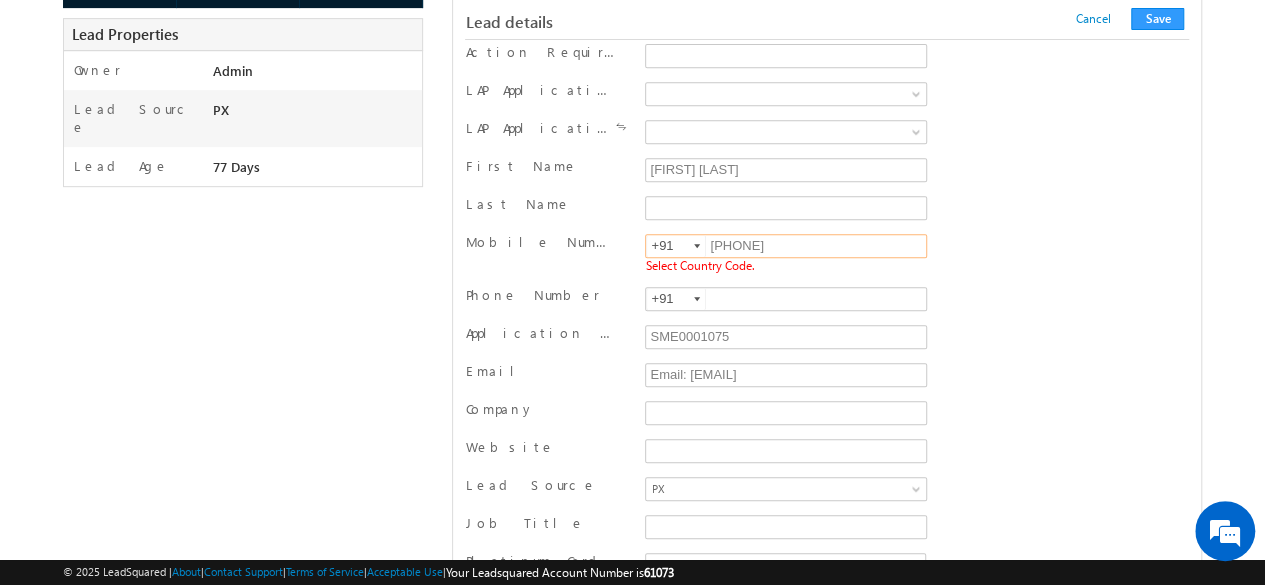 scroll, scrollTop: 552, scrollLeft: 0, axis: vertical 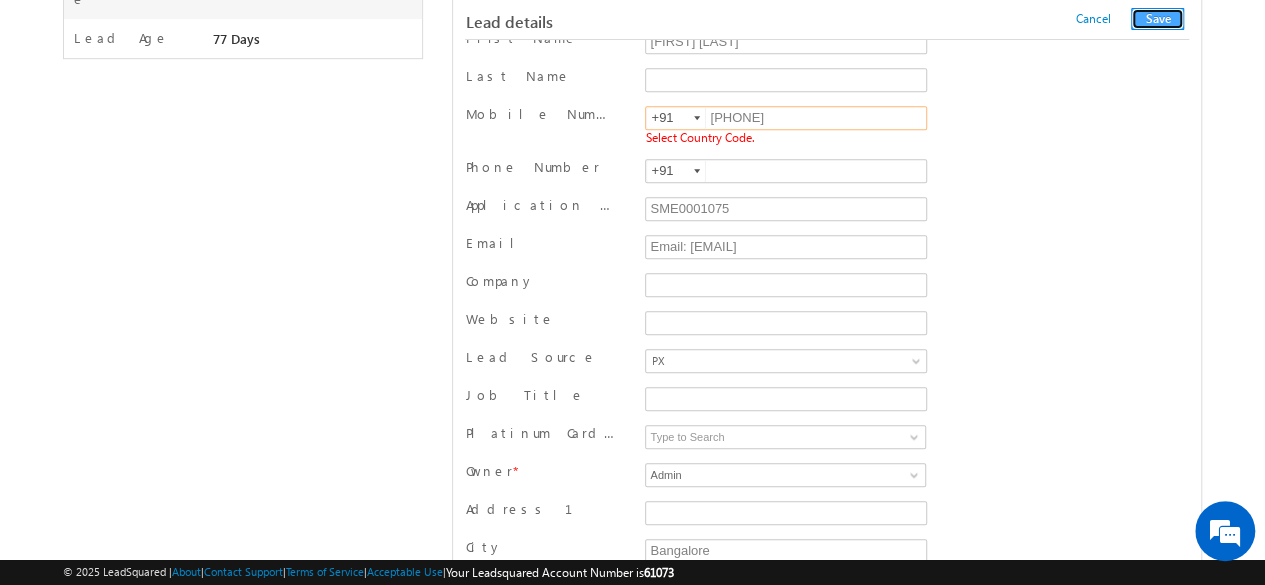 click on "Save" at bounding box center (1157, 19) 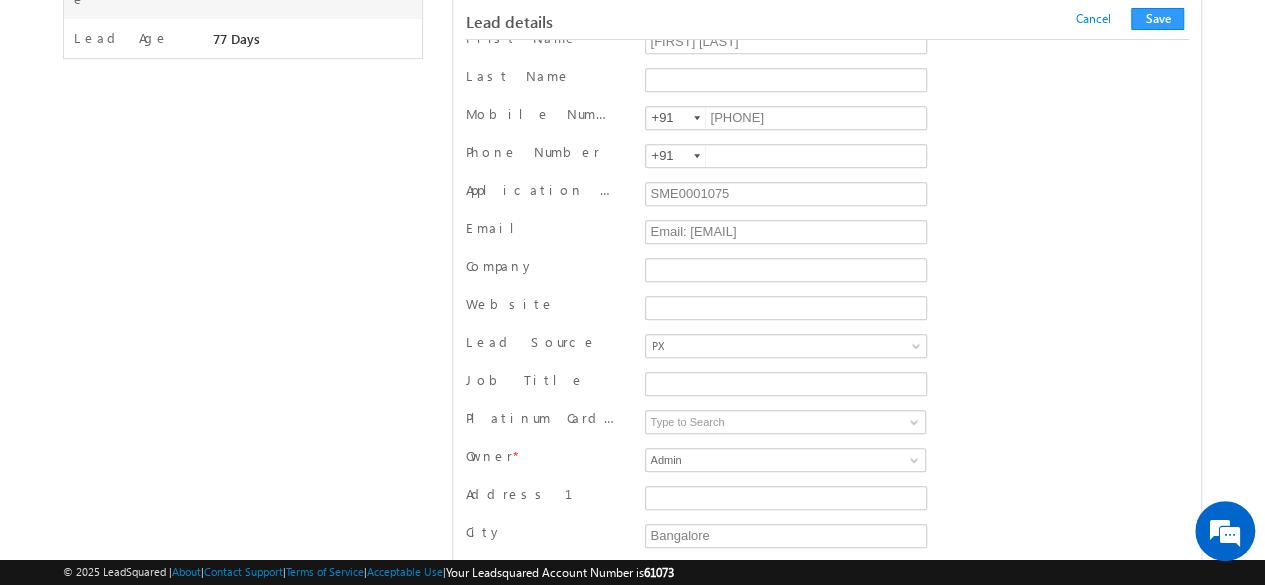 scroll, scrollTop: 2004, scrollLeft: 0, axis: vertical 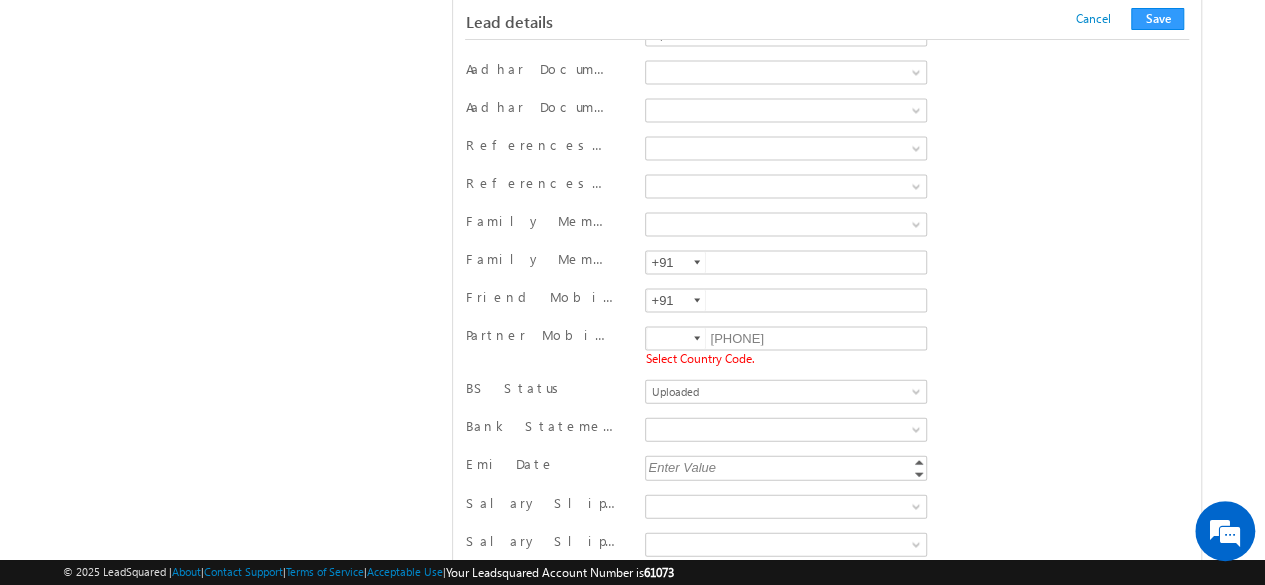 click at bounding box center [697, 339] 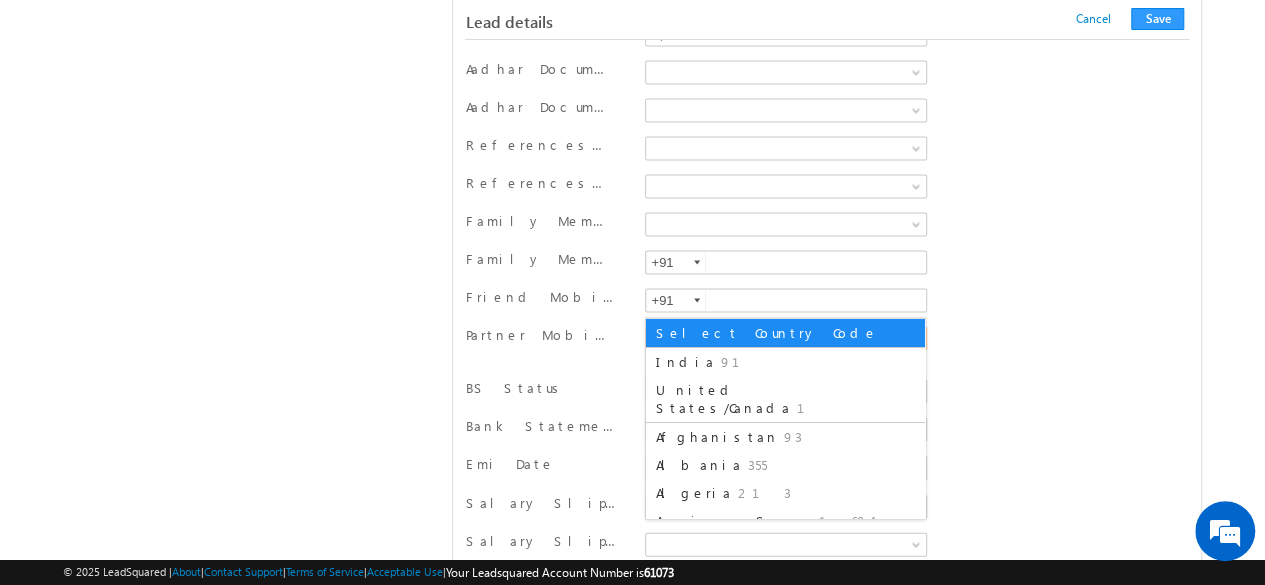 click at bounding box center (785, 347) 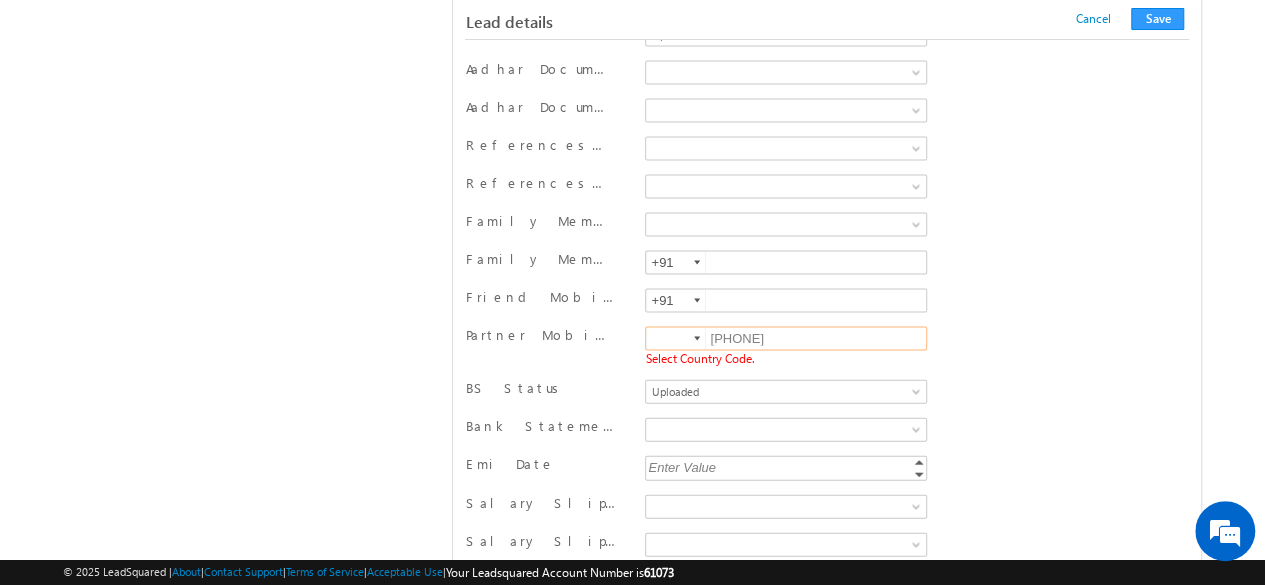 click at bounding box center [697, 339] 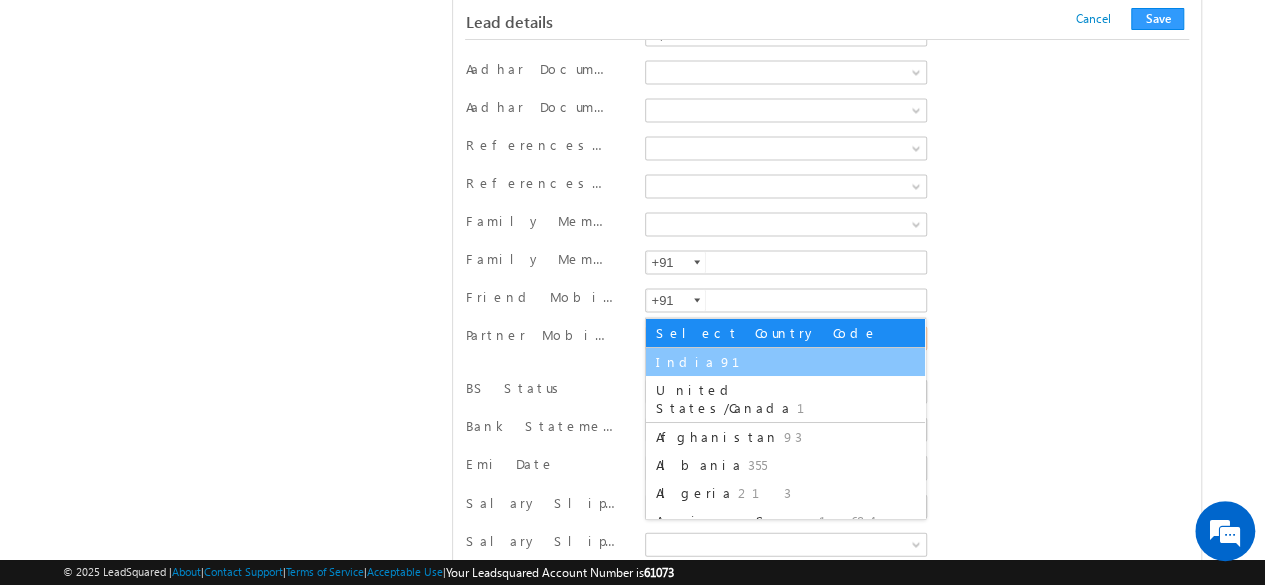 click on "91" at bounding box center [742, 361] 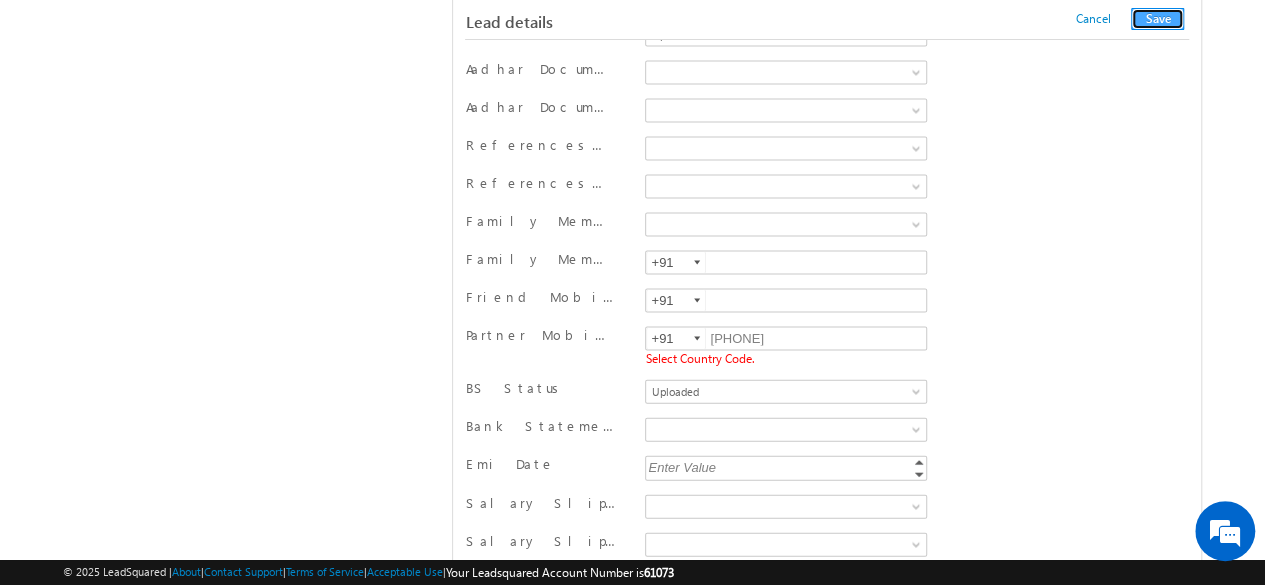 click on "Save" at bounding box center [1157, 19] 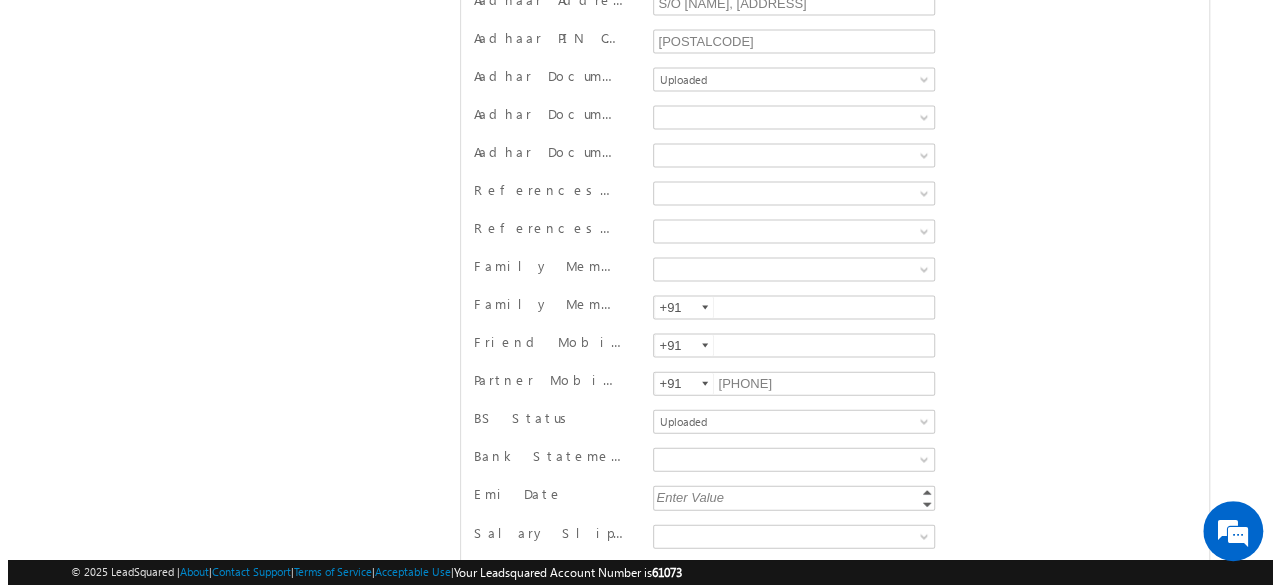 scroll, scrollTop: 0, scrollLeft: 0, axis: both 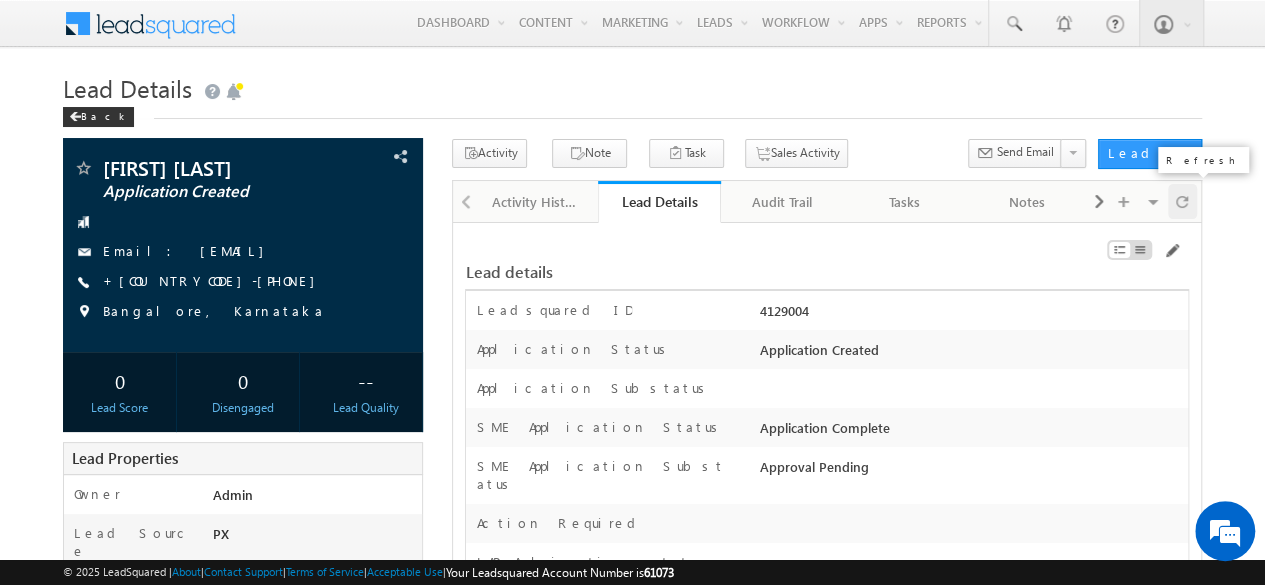 click at bounding box center [1182, 201] 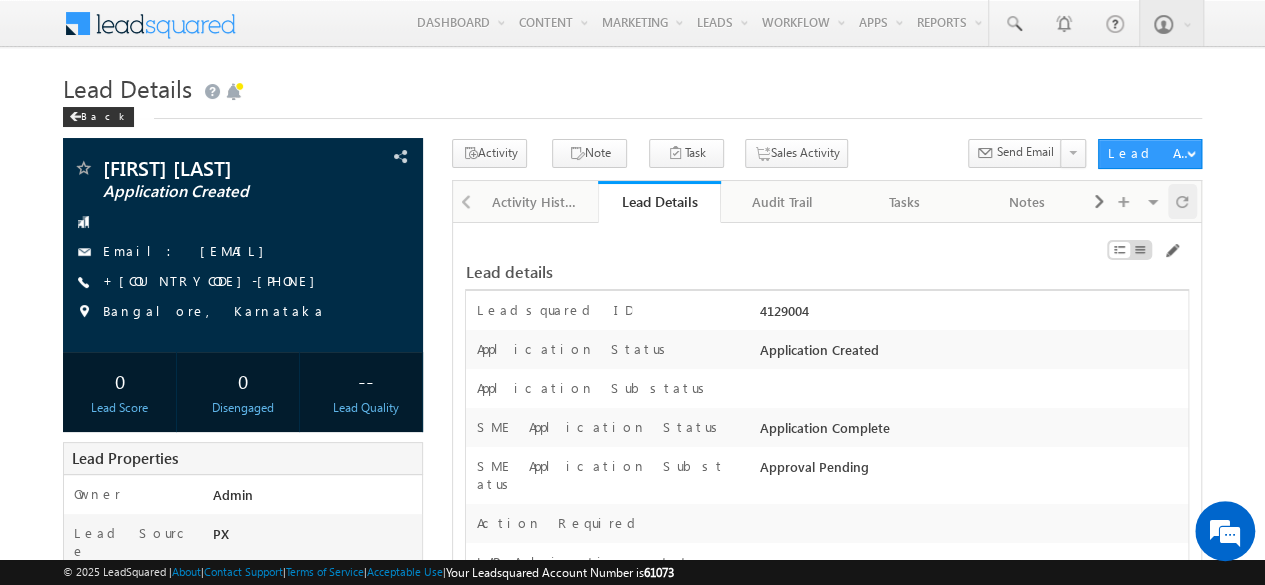 click at bounding box center [1182, 201] 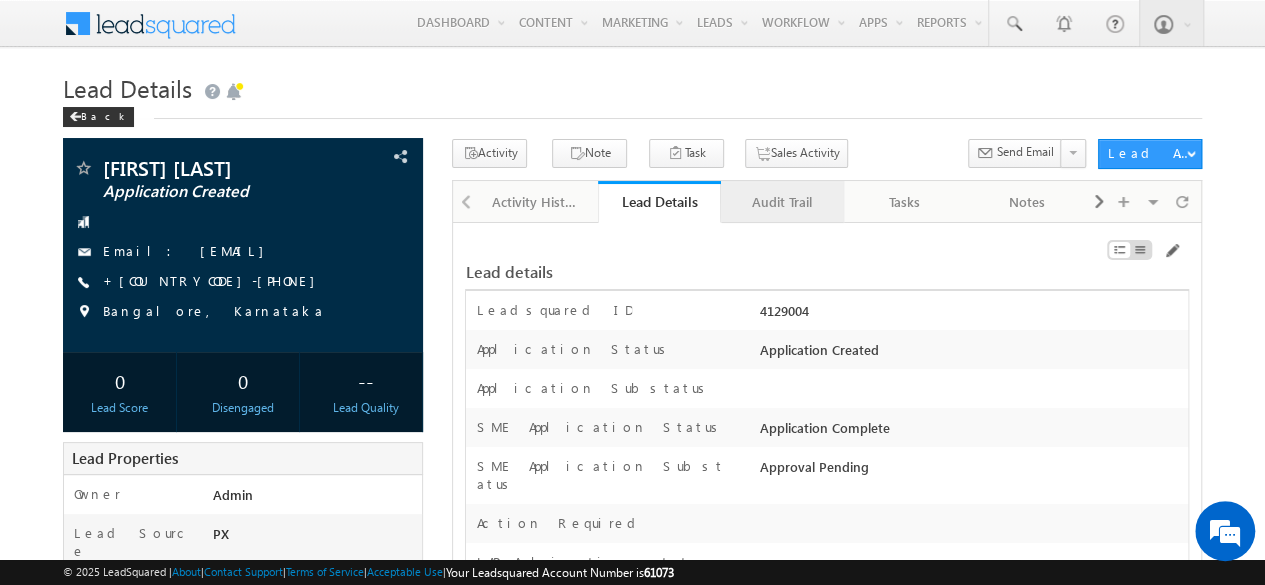 click on "Audit Trail" at bounding box center [781, 202] 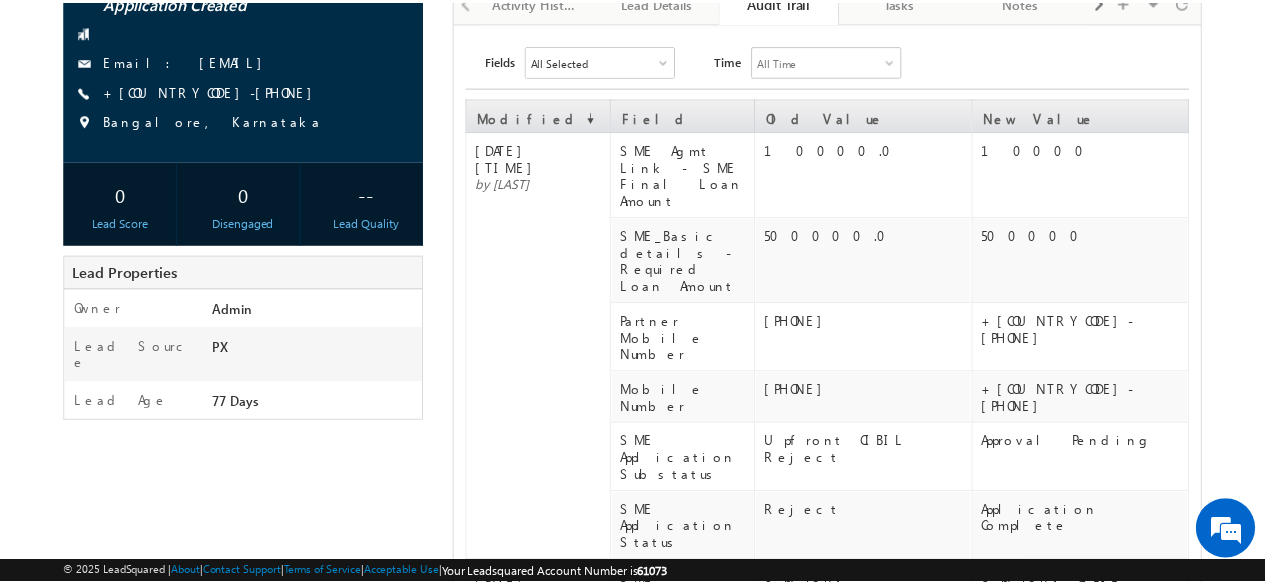 scroll, scrollTop: 0, scrollLeft: 0, axis: both 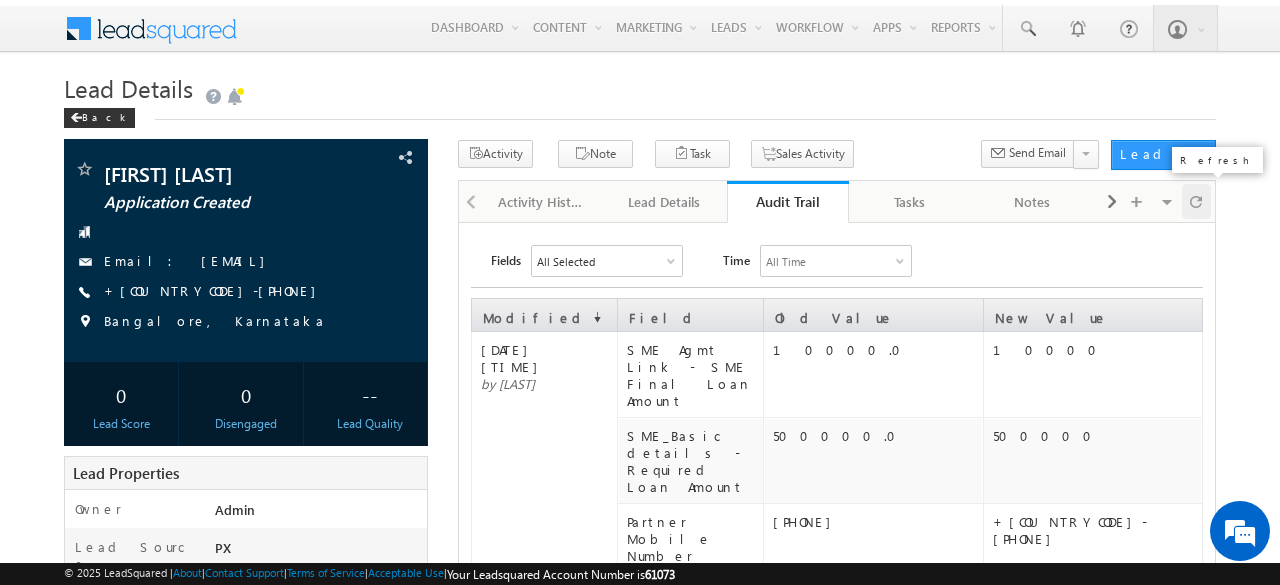 click at bounding box center [1196, 201] 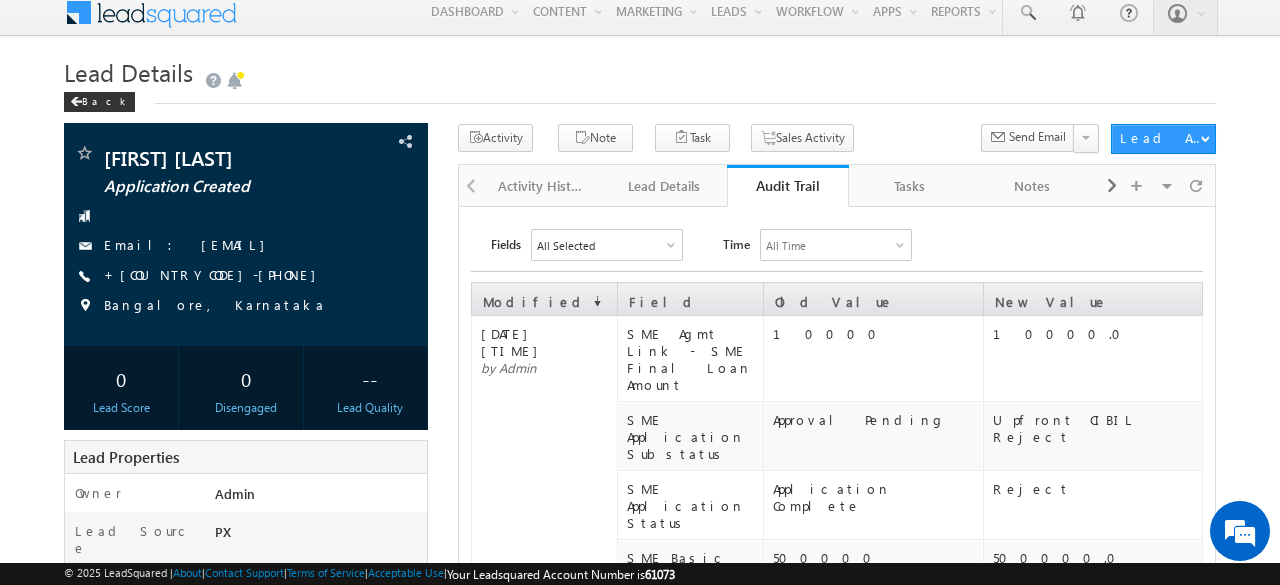 scroll, scrollTop: 0, scrollLeft: 0, axis: both 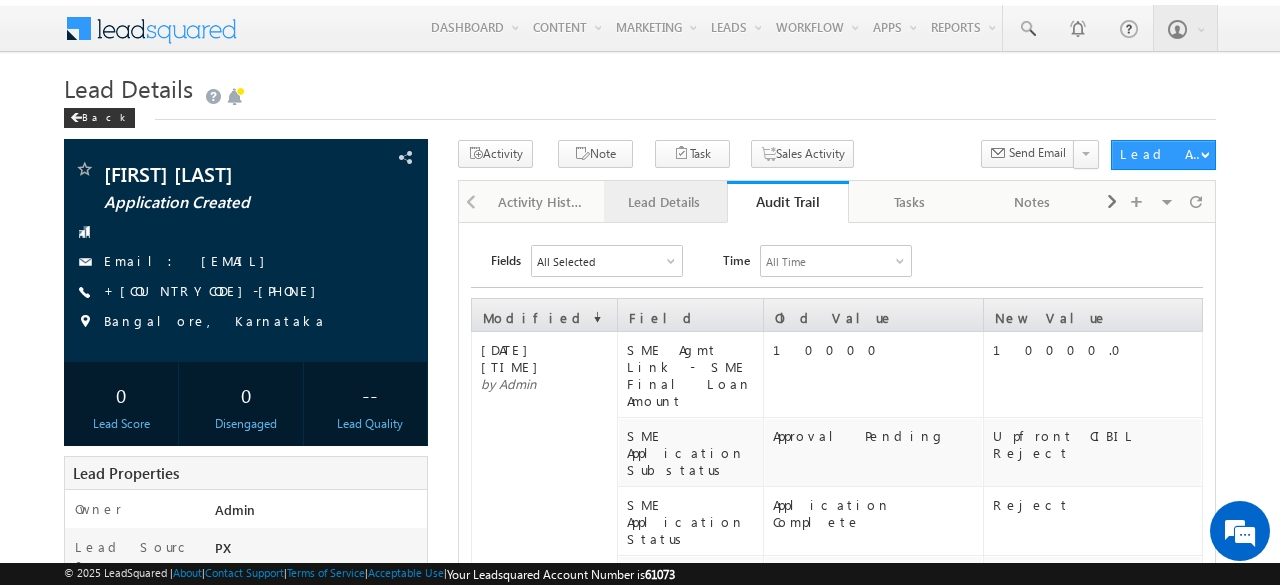 click on "Lead Details" at bounding box center [664, 202] 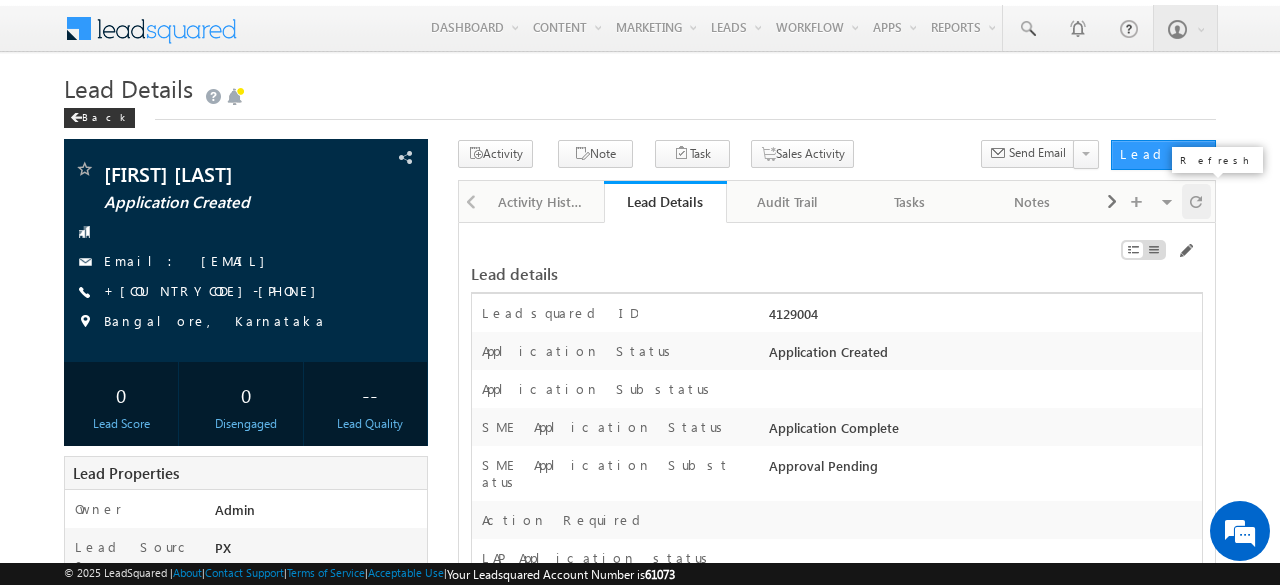 click at bounding box center [1196, 201] 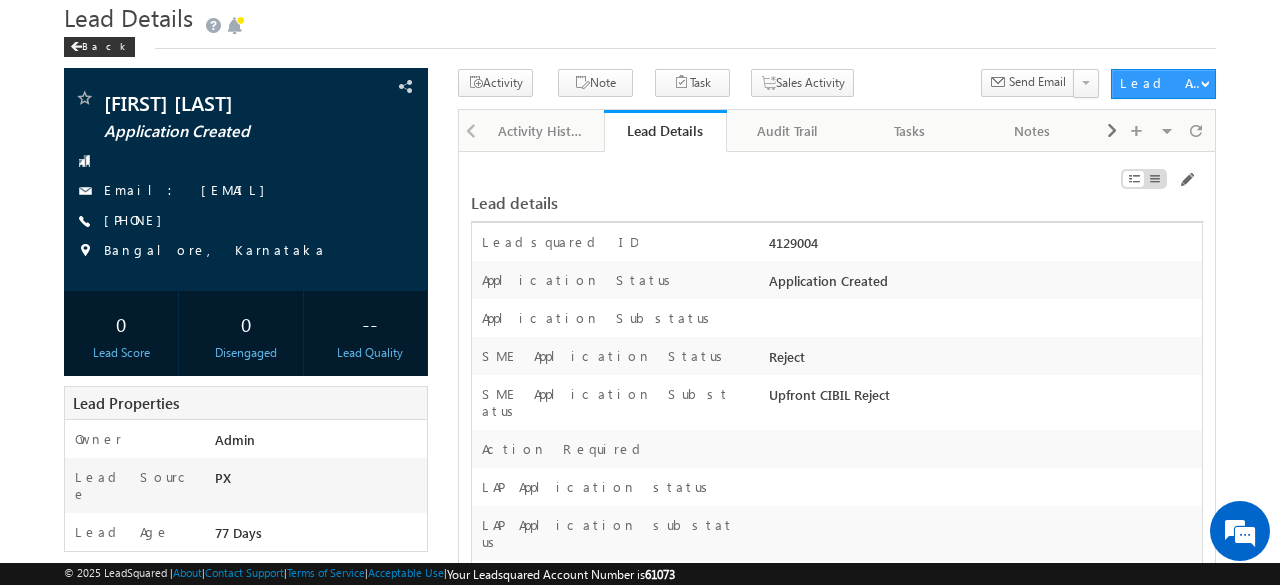 scroll, scrollTop: 100, scrollLeft: 0, axis: vertical 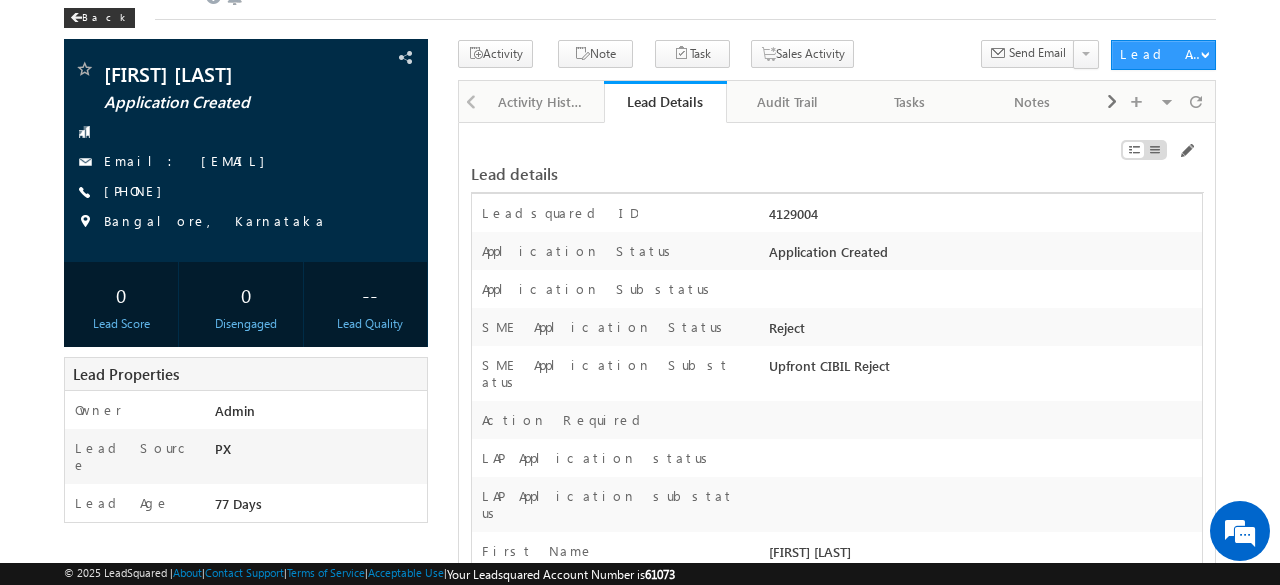 click on "Reject" at bounding box center (983, 332) 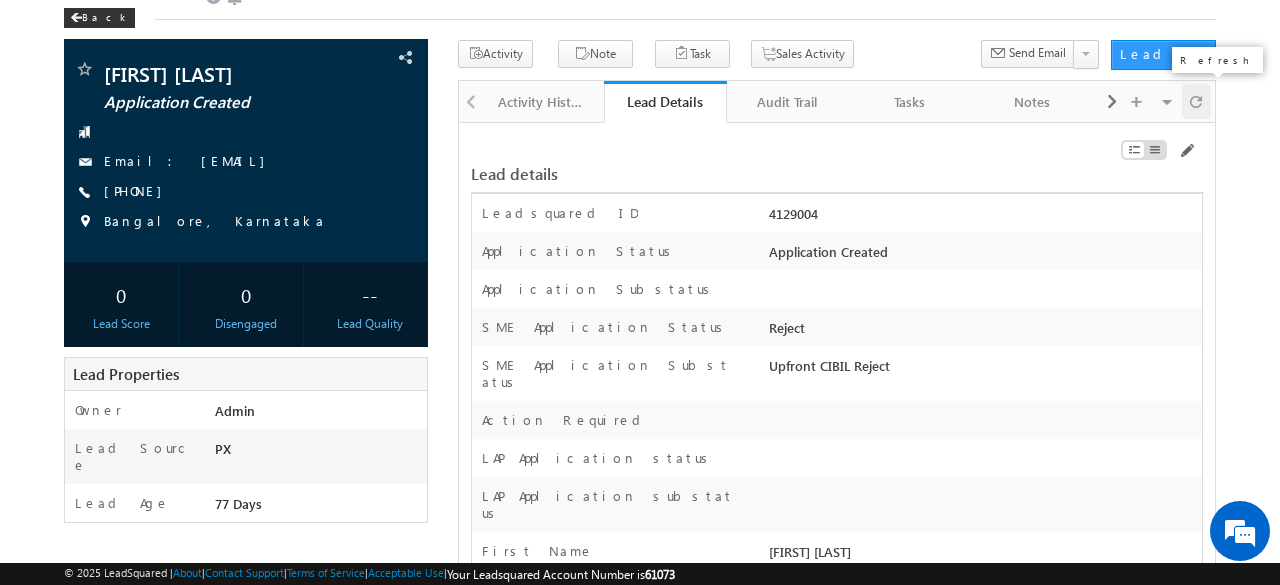 click at bounding box center (1196, 101) 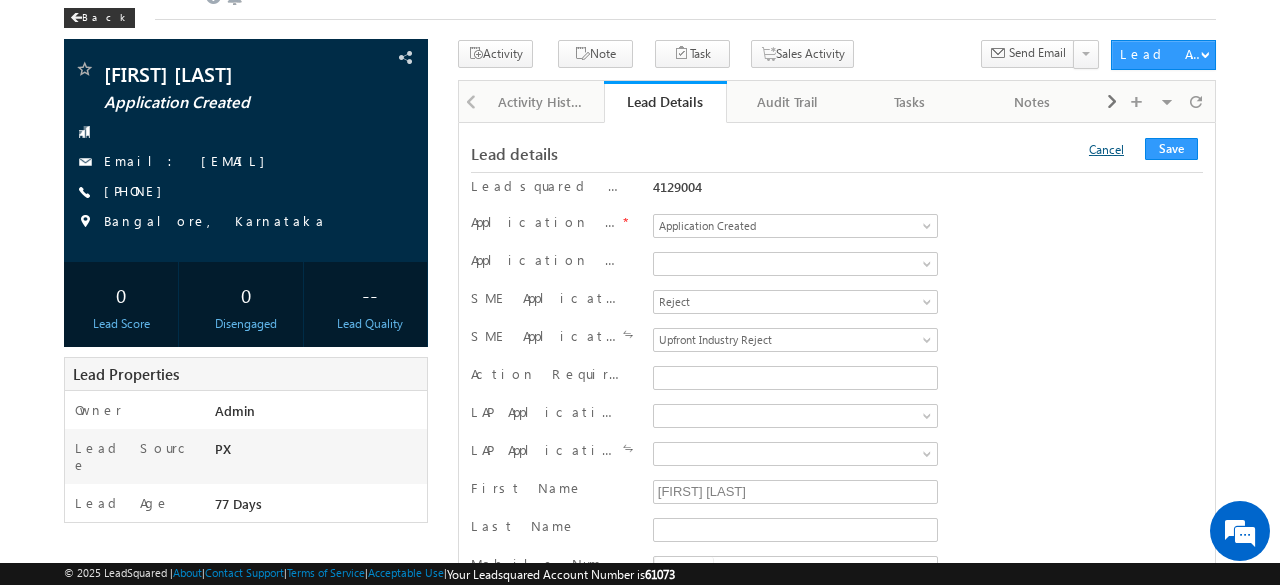 click on "Cancel" at bounding box center (1106, 149) 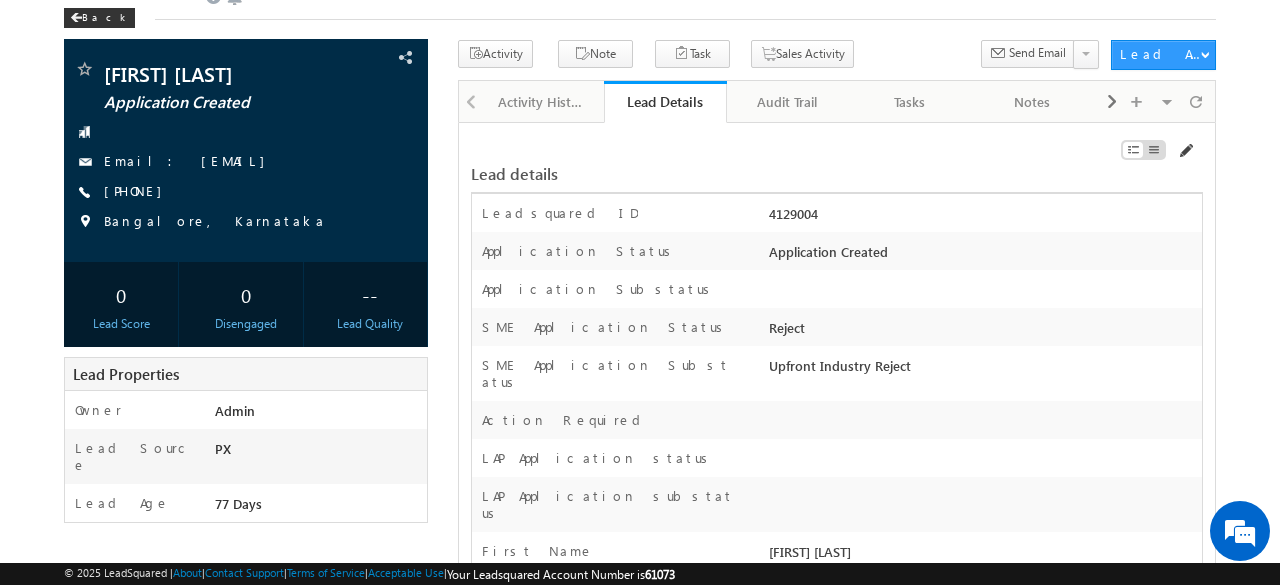 click at bounding box center (1185, 151) 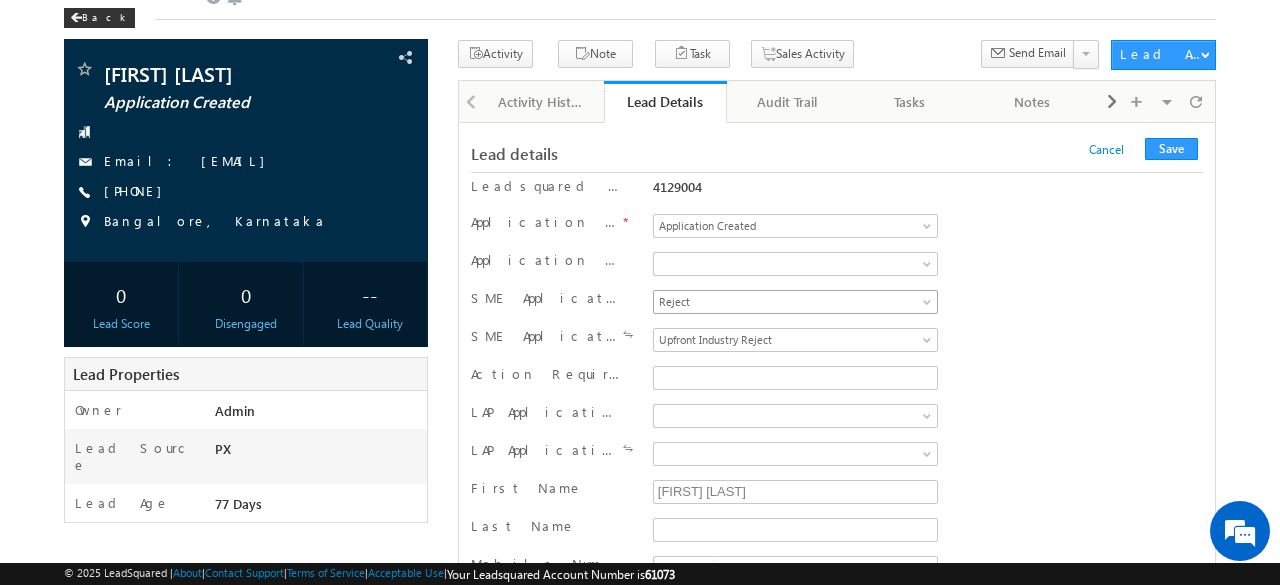 click on "Reject" at bounding box center [792, 302] 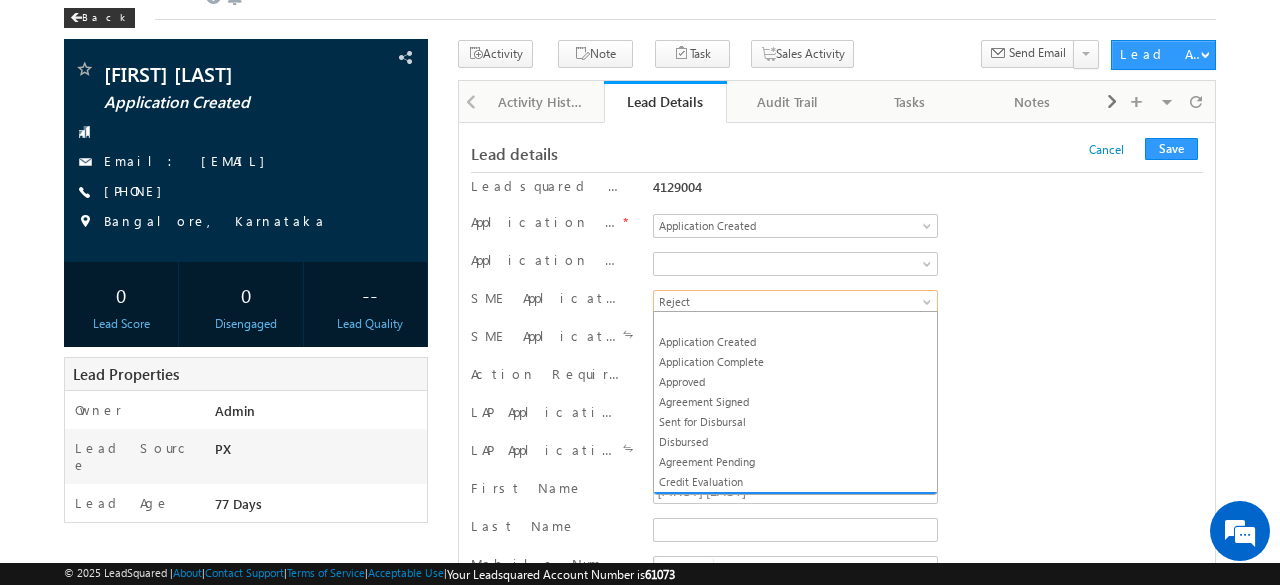 scroll, scrollTop: 10, scrollLeft: 0, axis: vertical 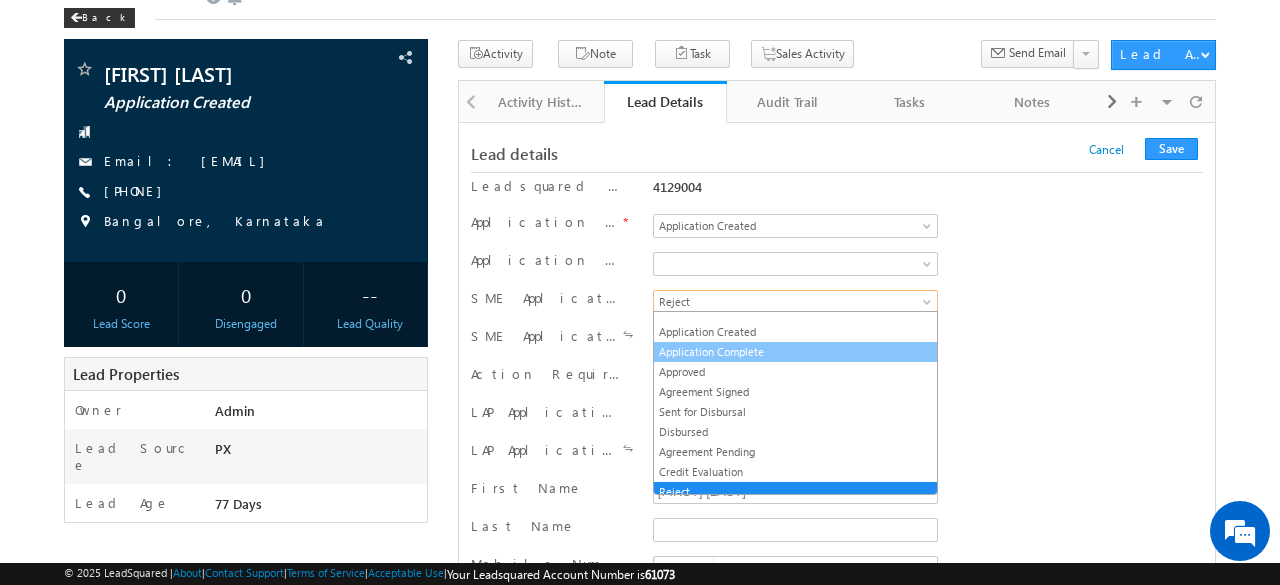 click on "Application Complete" at bounding box center (796, 352) 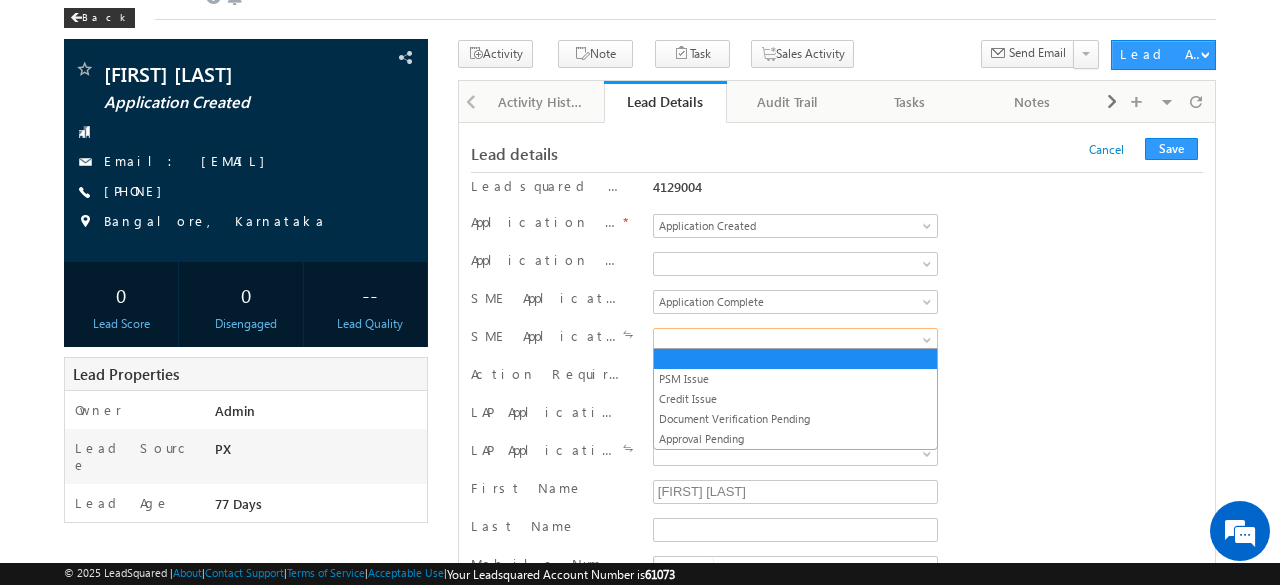 click at bounding box center (795, 340) 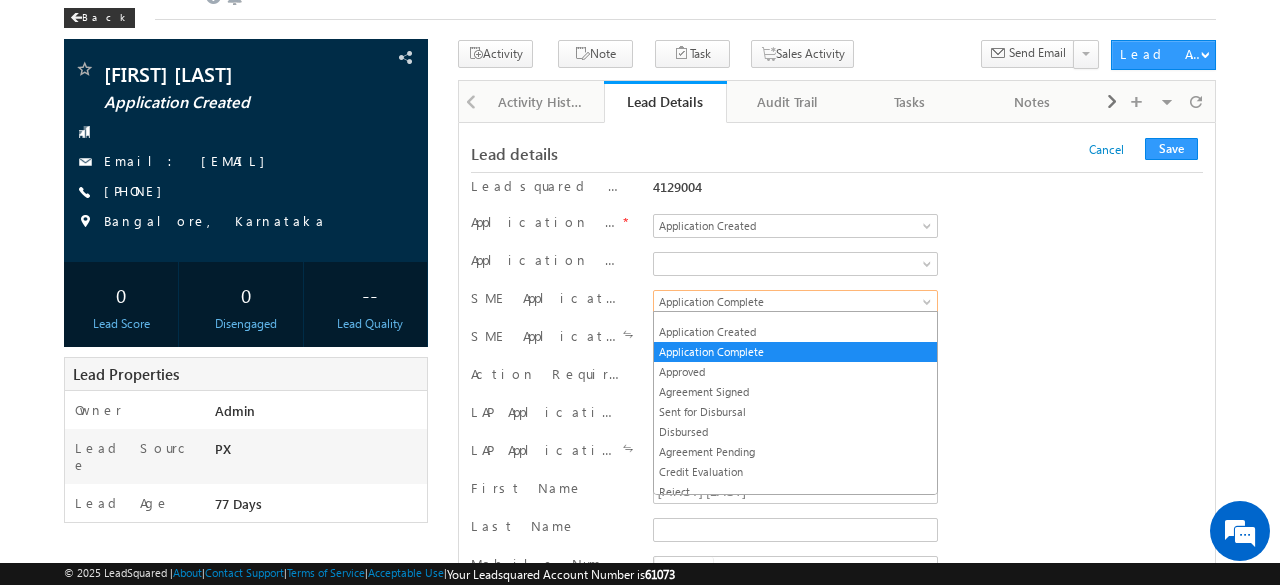click on "Application Complete" at bounding box center (792, 302) 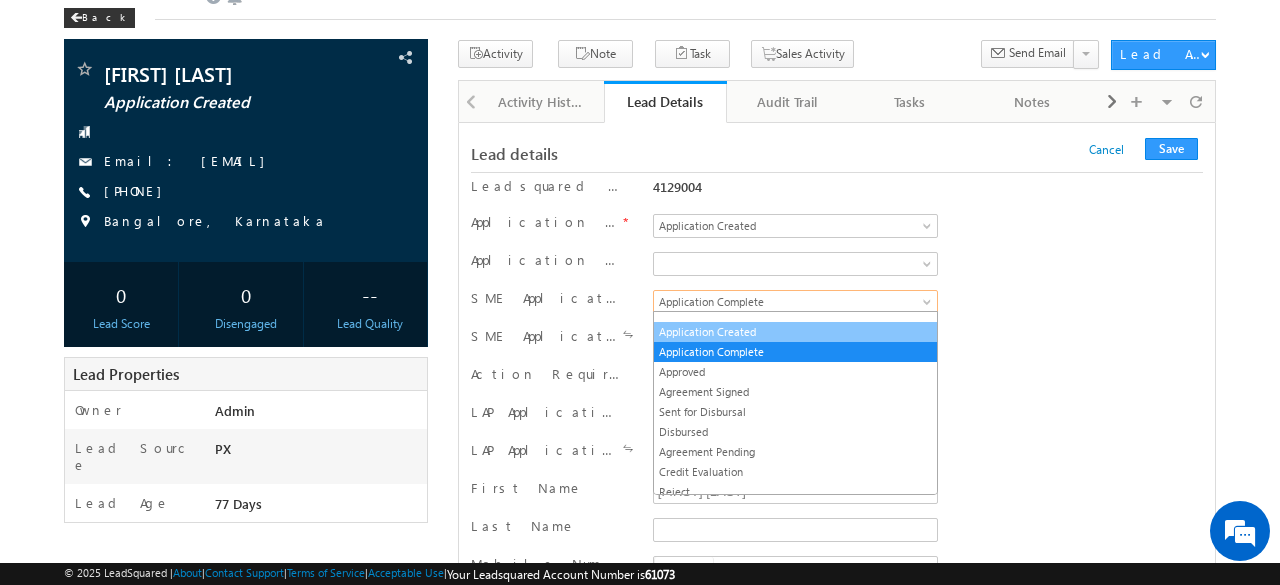 click on "Application Created" at bounding box center [796, 332] 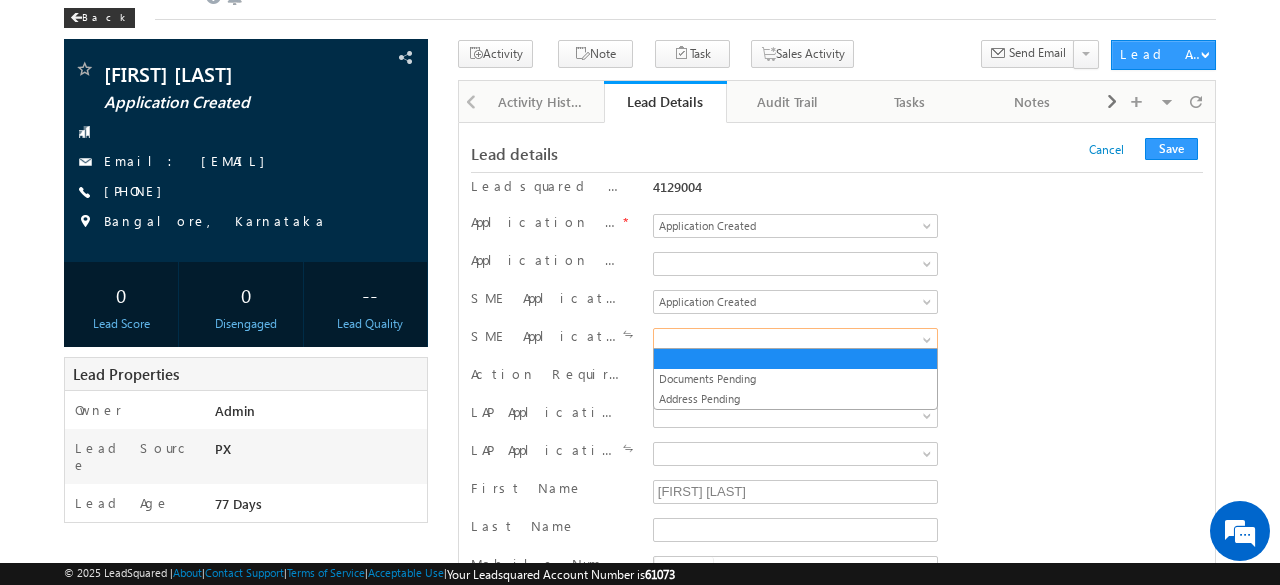 click at bounding box center [792, 340] 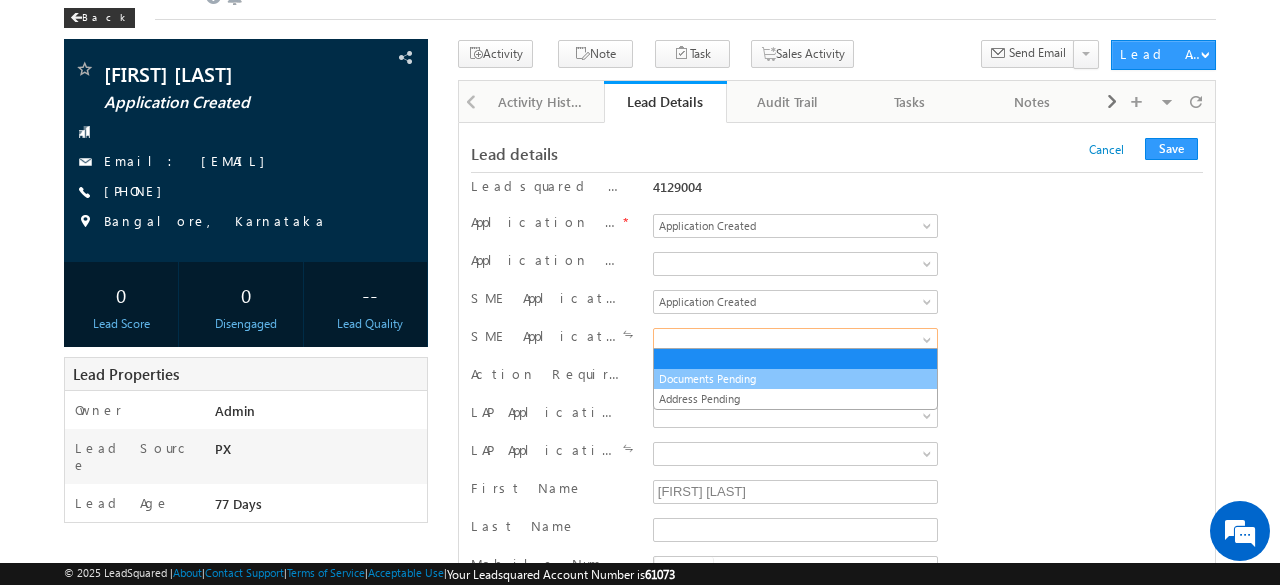 click on "Documents Pending" at bounding box center (796, 379) 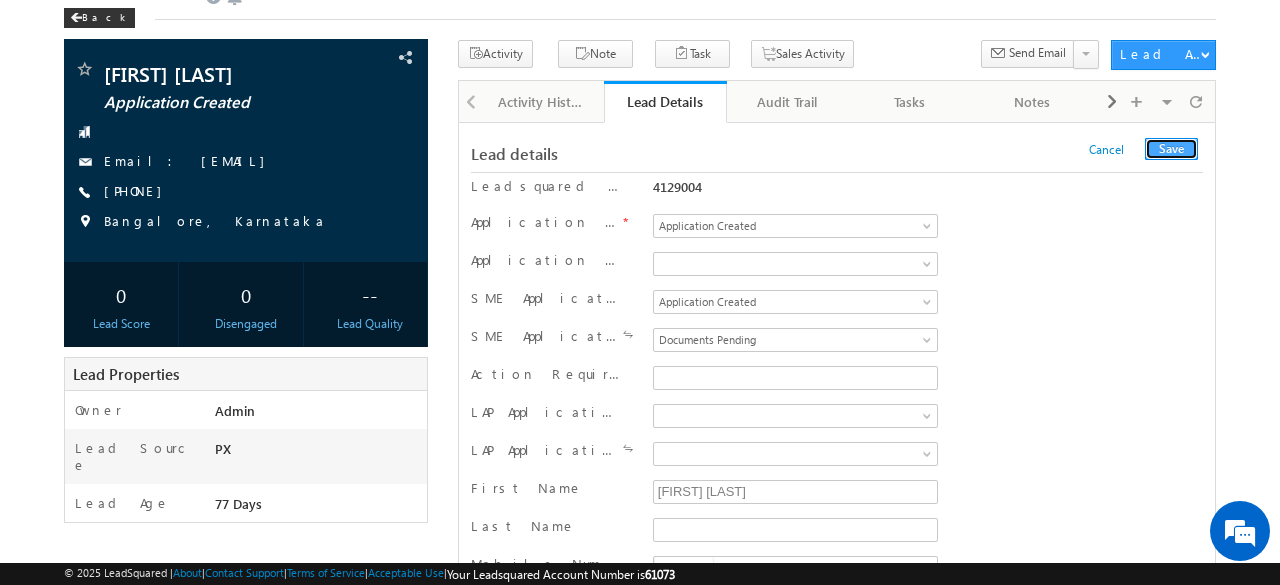click on "Save" at bounding box center (1171, 149) 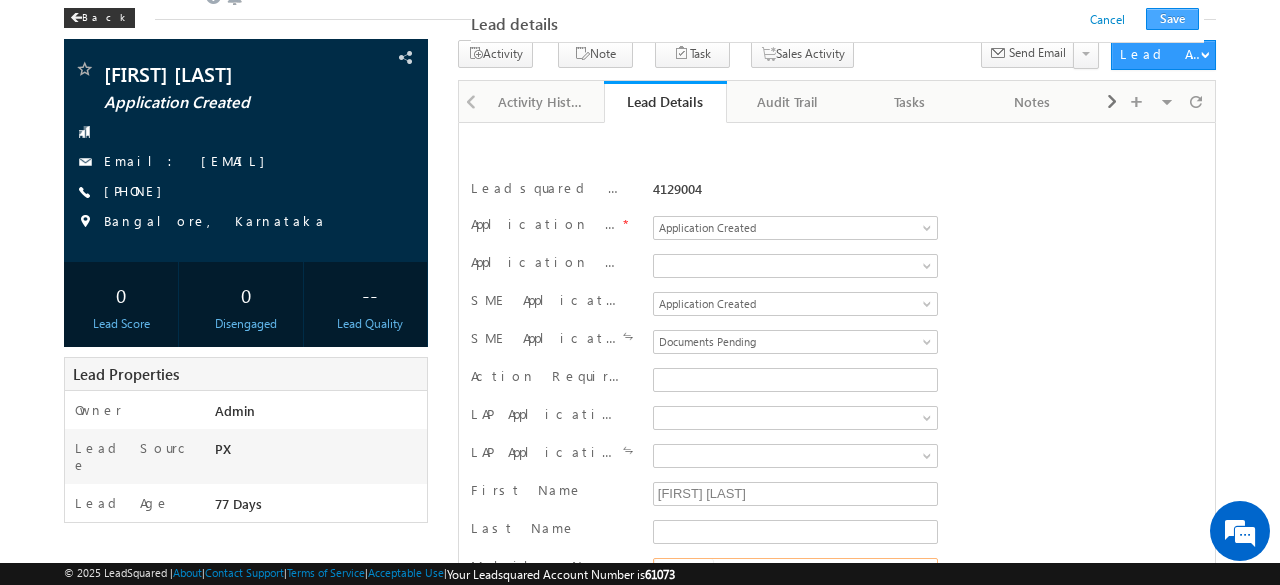 scroll, scrollTop: 356, scrollLeft: 0, axis: vertical 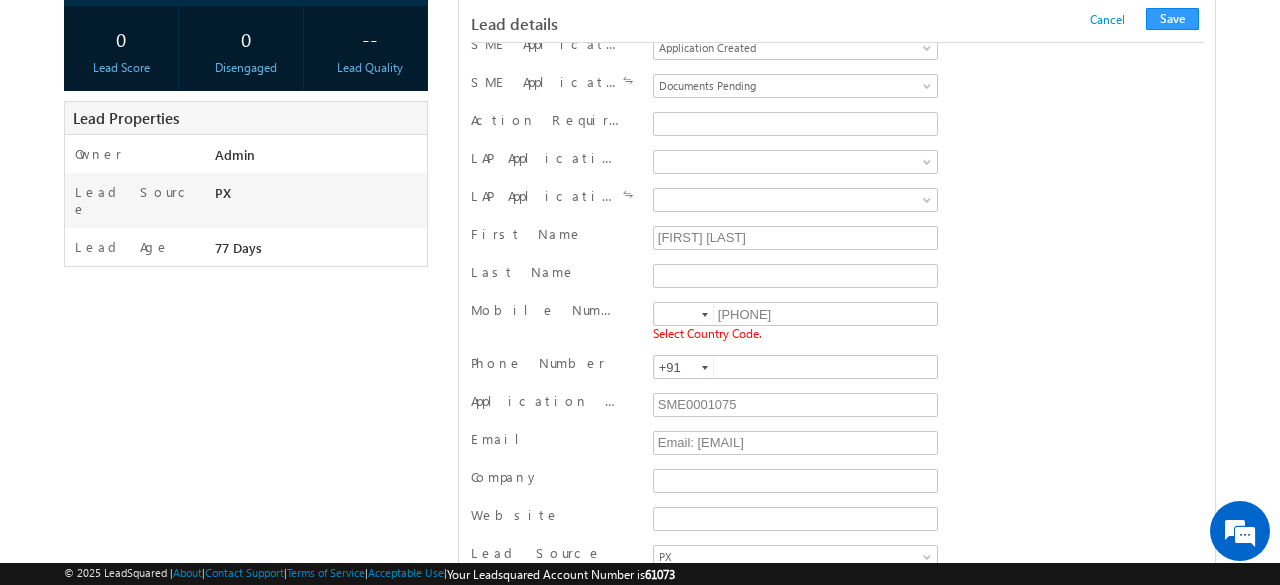 click at bounding box center (705, 315) 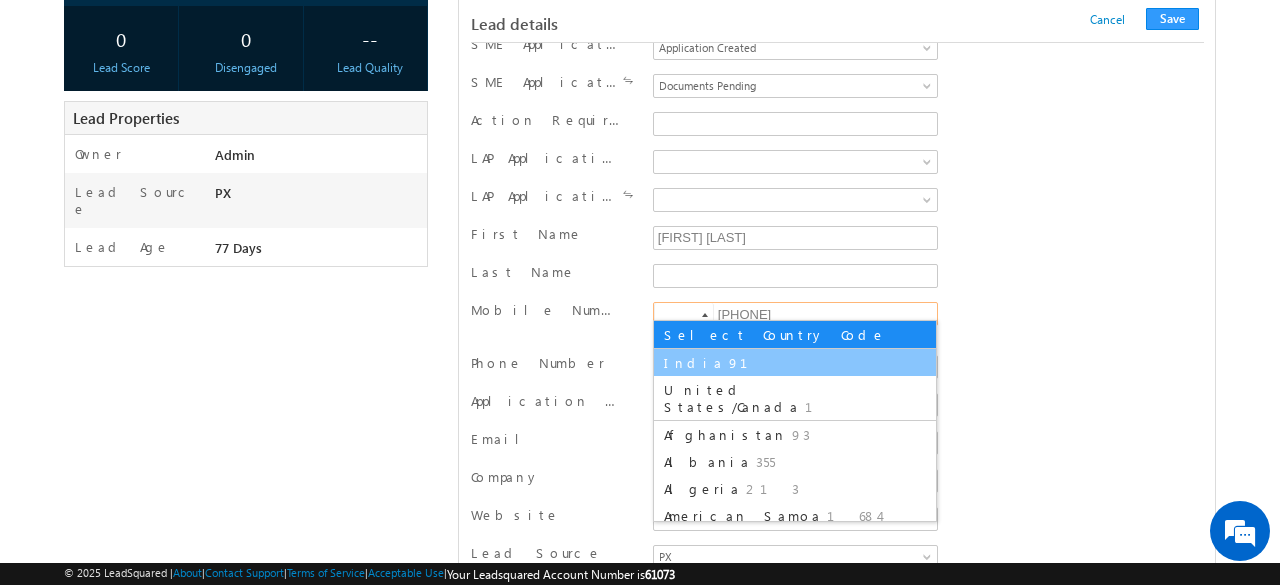 click on "91" at bounding box center (750, 362) 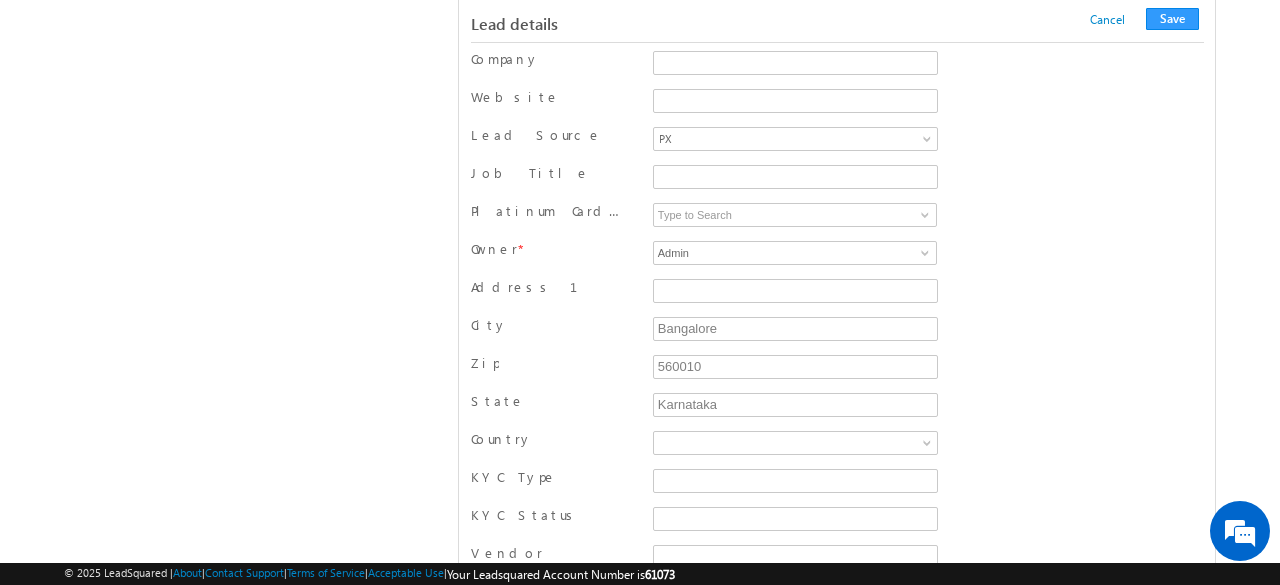 scroll, scrollTop: 794, scrollLeft: 0, axis: vertical 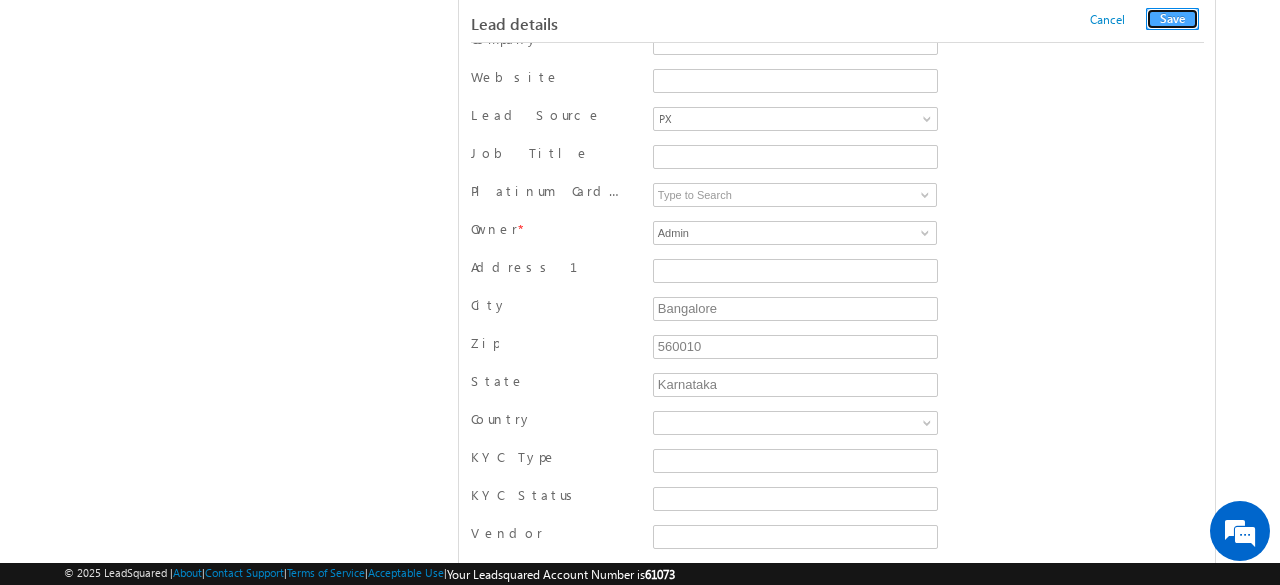 click on "Save" at bounding box center [1172, 19] 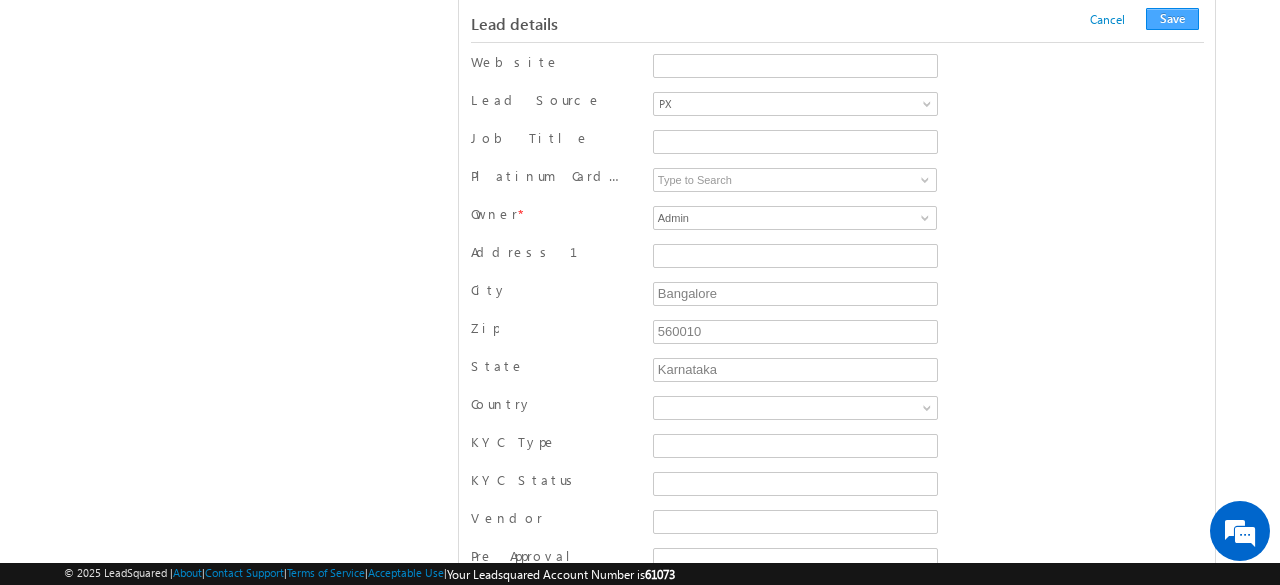 scroll, scrollTop: 2004, scrollLeft: 0, axis: vertical 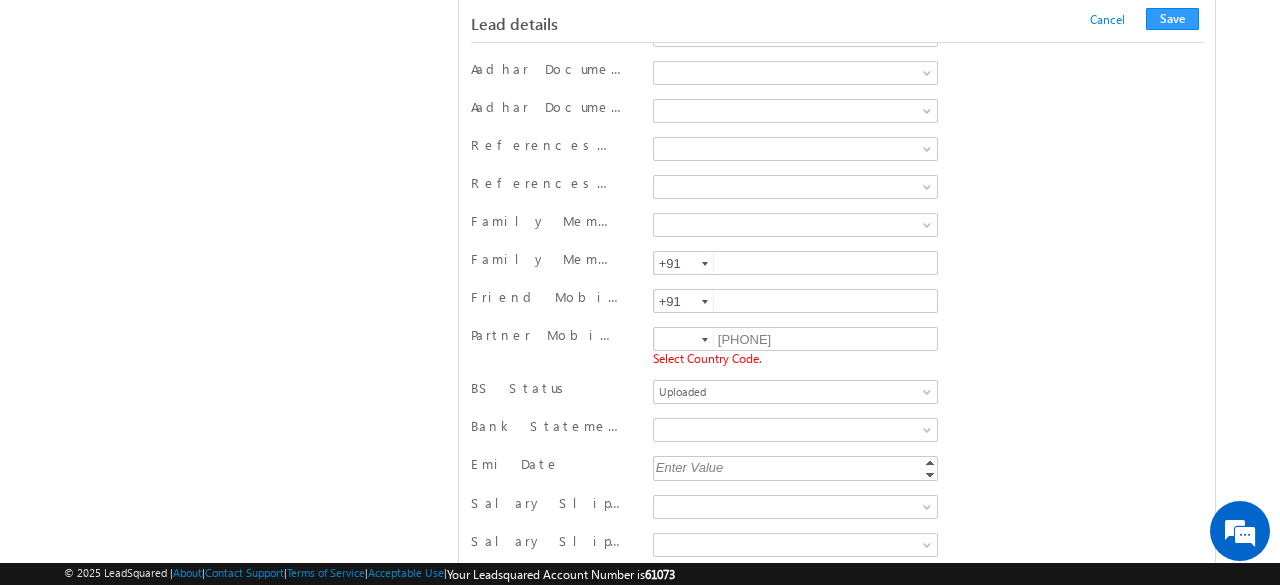 click at bounding box center [705, 340] 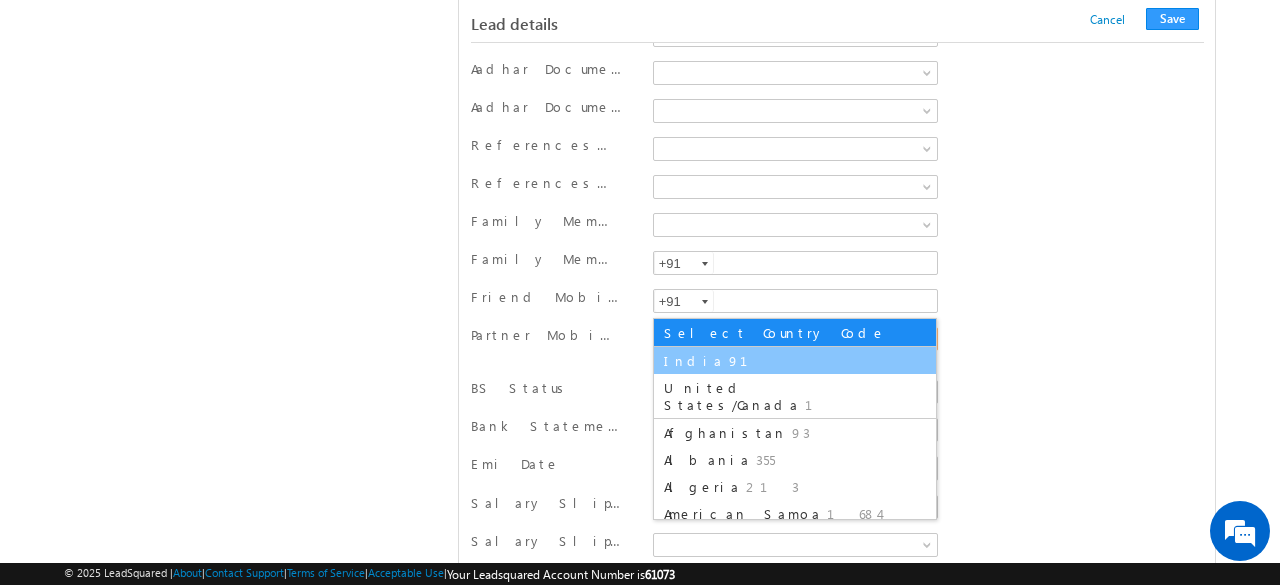 click on "91" at bounding box center (750, 360) 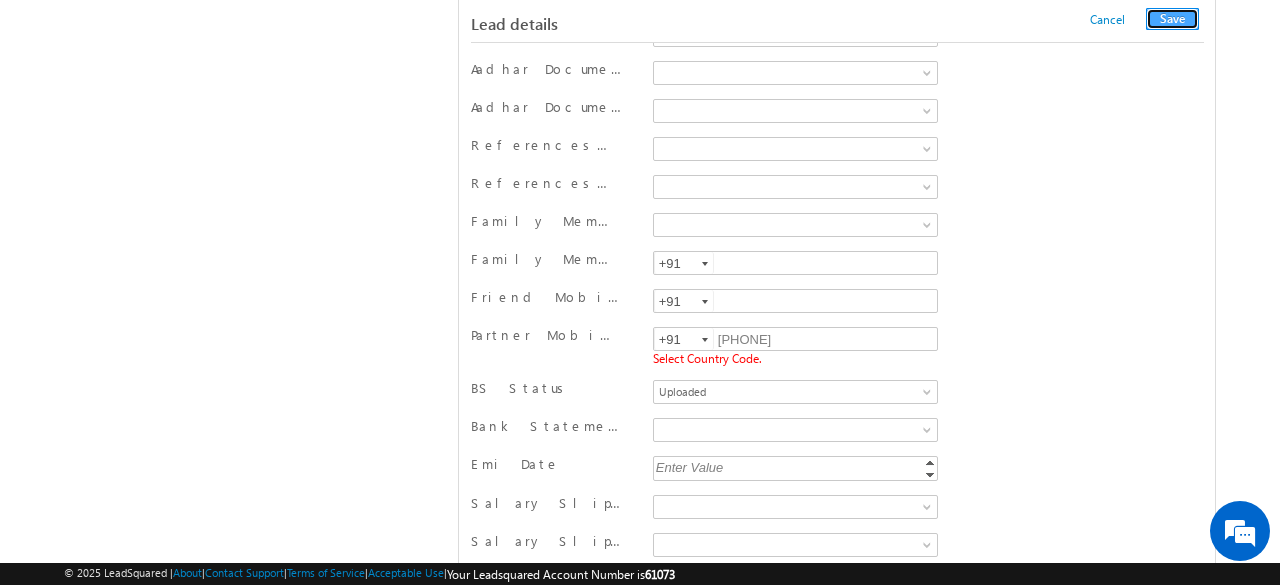 click on "Save" at bounding box center [1172, 19] 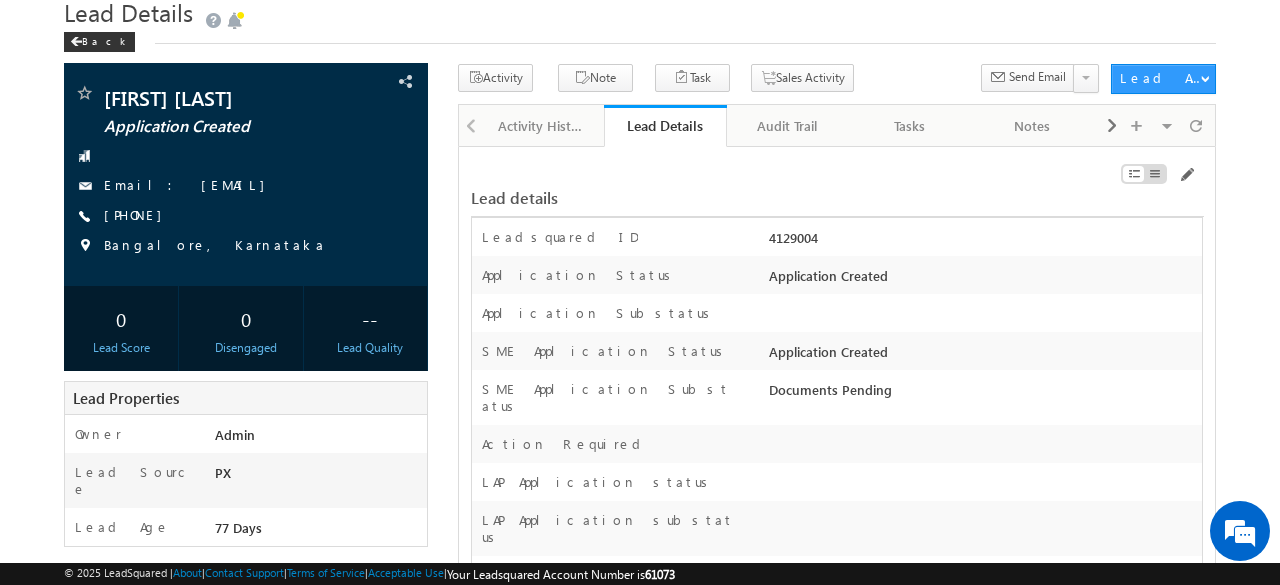 scroll, scrollTop: 78, scrollLeft: 0, axis: vertical 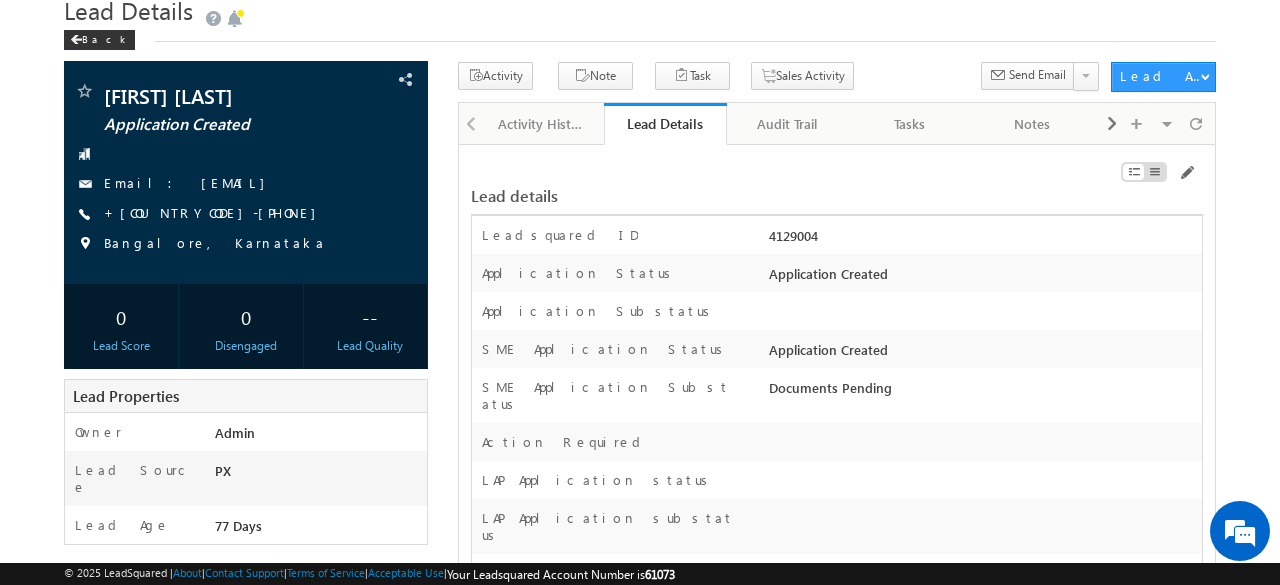 drag, startPoint x: 769, startPoint y: 350, endPoint x: 900, endPoint y: 350, distance: 131 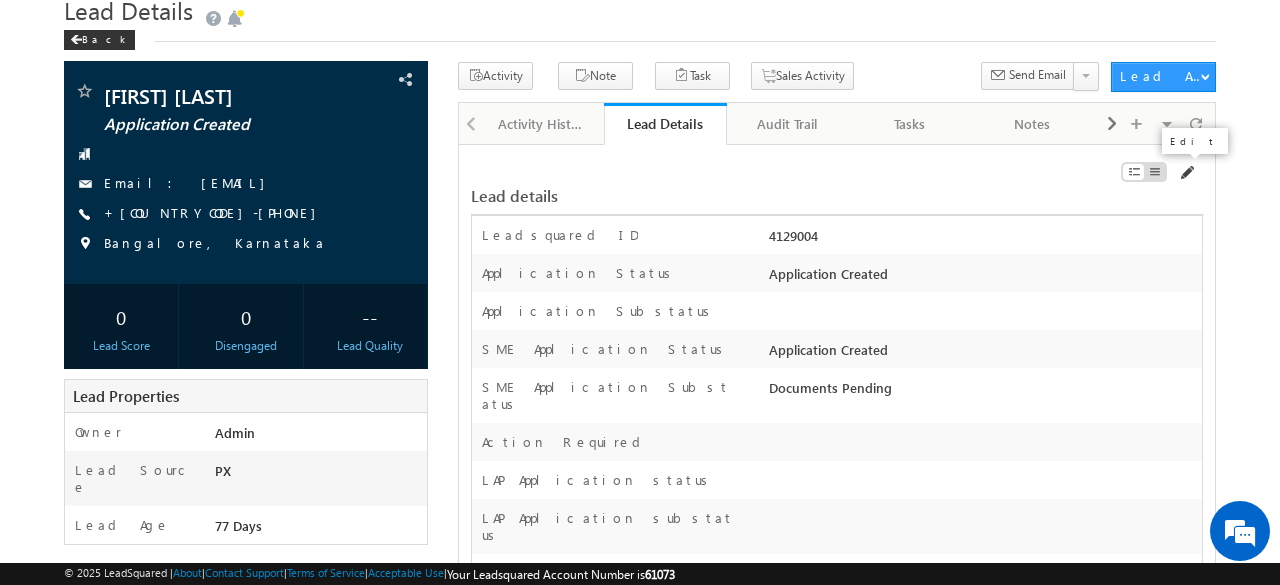 click at bounding box center [1186, 173] 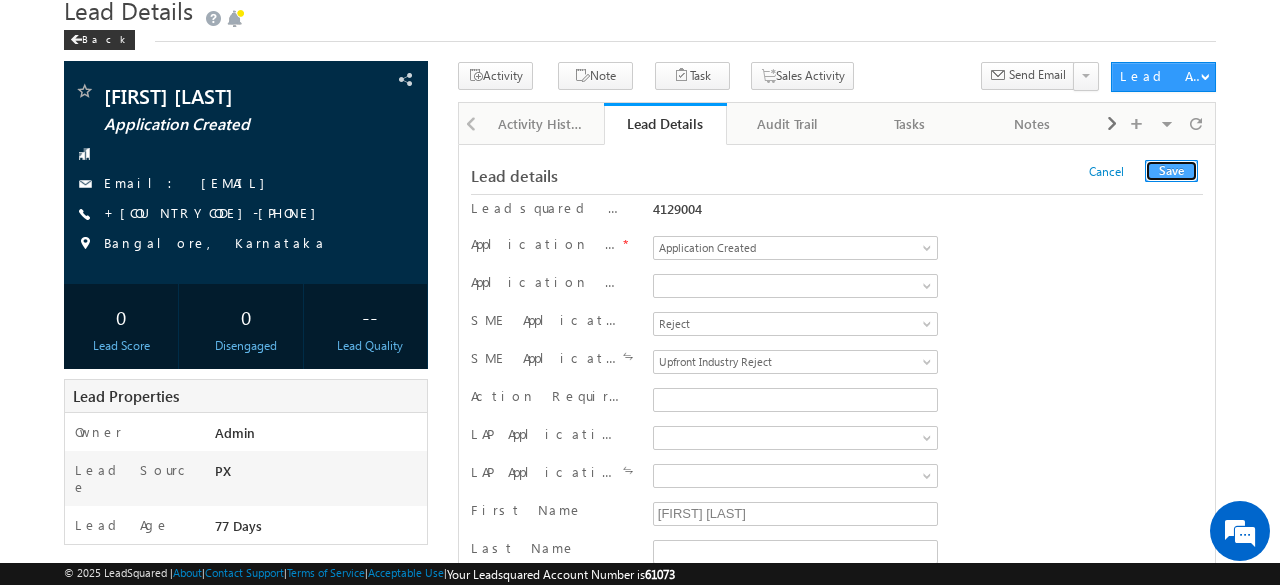 click on "Save" at bounding box center [1171, 171] 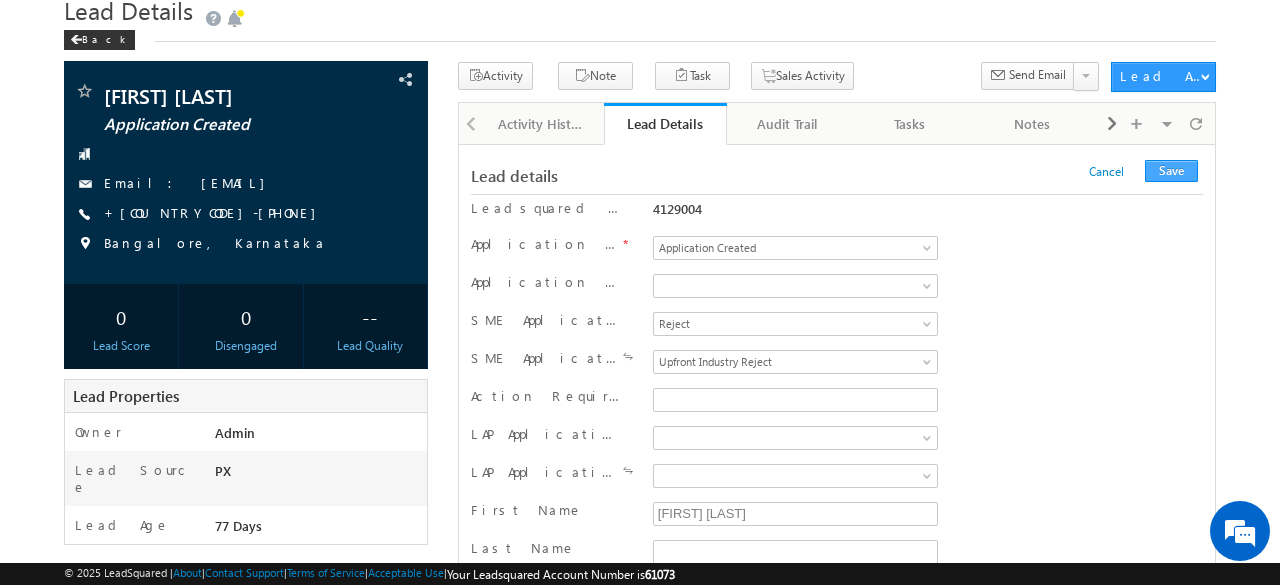 scroll, scrollTop: 356, scrollLeft: 0, axis: vertical 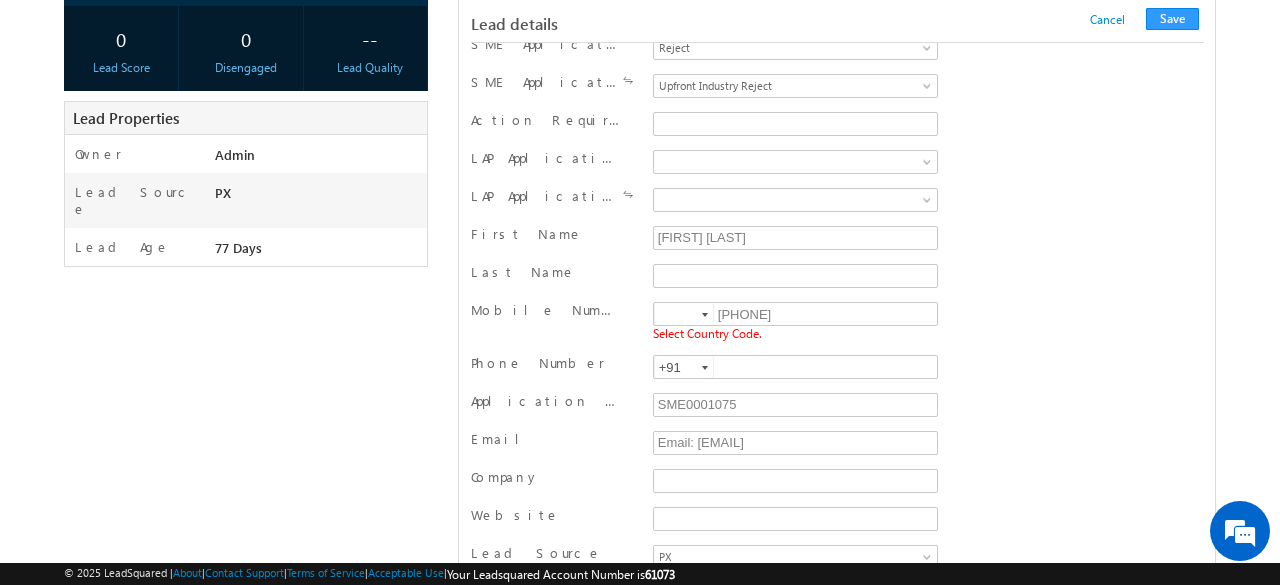 click at bounding box center [705, 315] 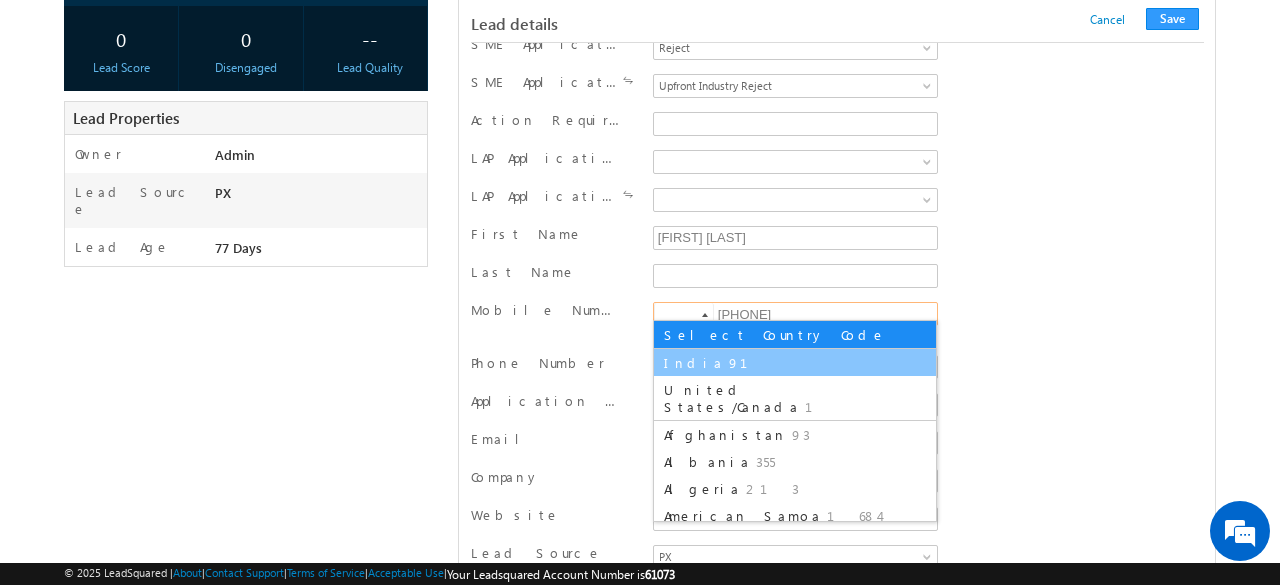 click on "91" at bounding box center [750, 362] 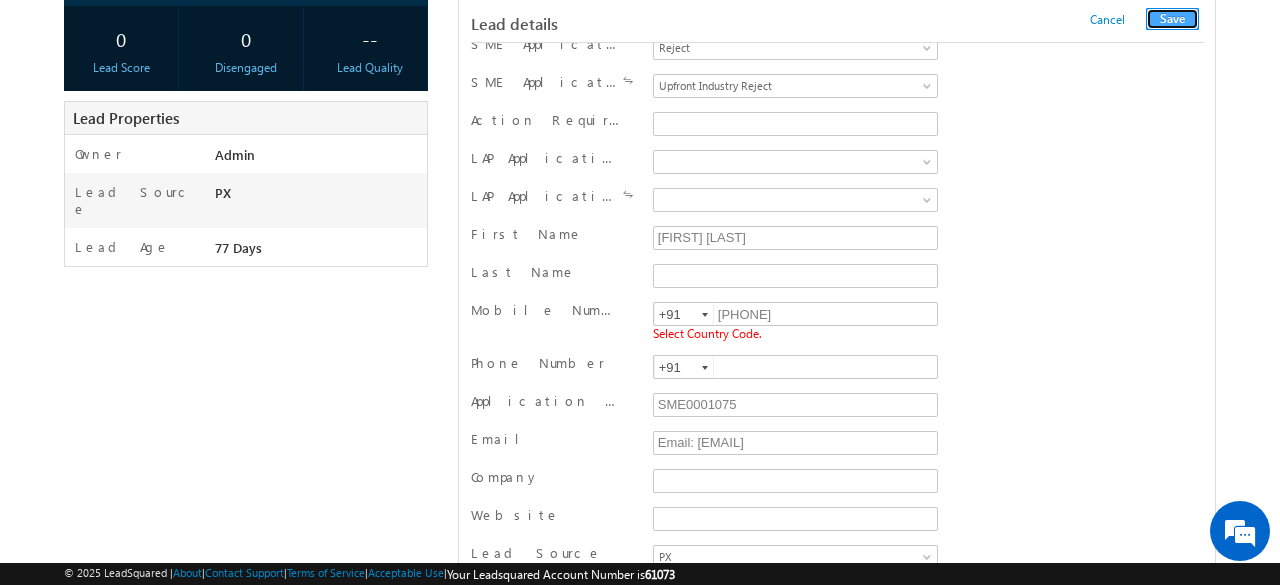 click on "Save" at bounding box center (1172, 19) 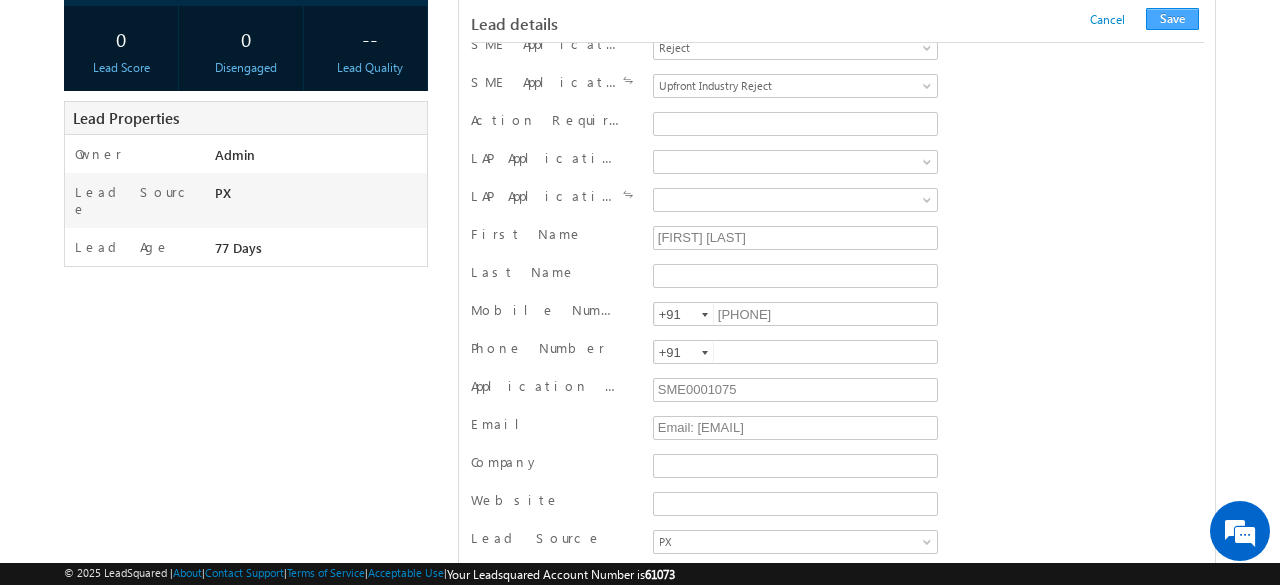 scroll, scrollTop: 2004, scrollLeft: 0, axis: vertical 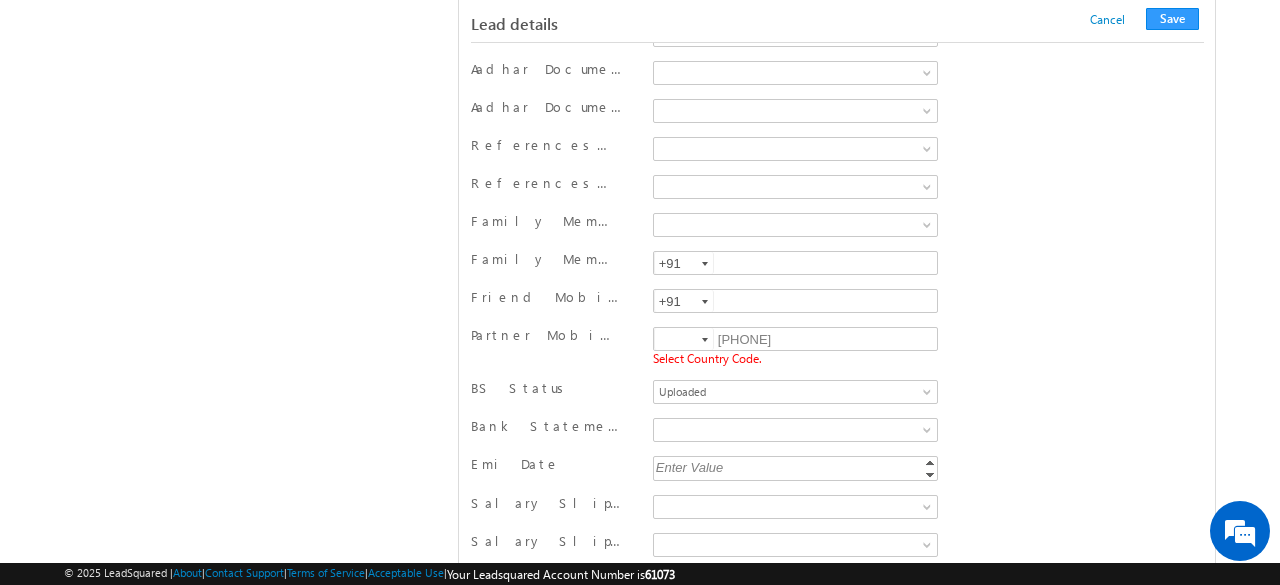 click at bounding box center [705, 340] 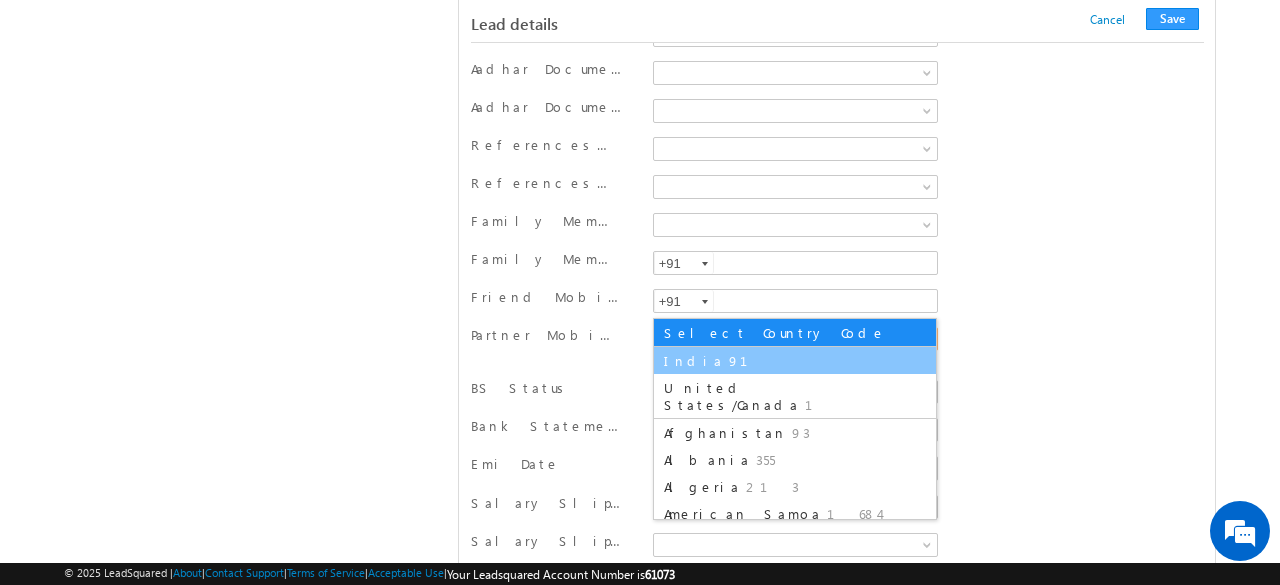 click on "India" at bounding box center (694, 360) 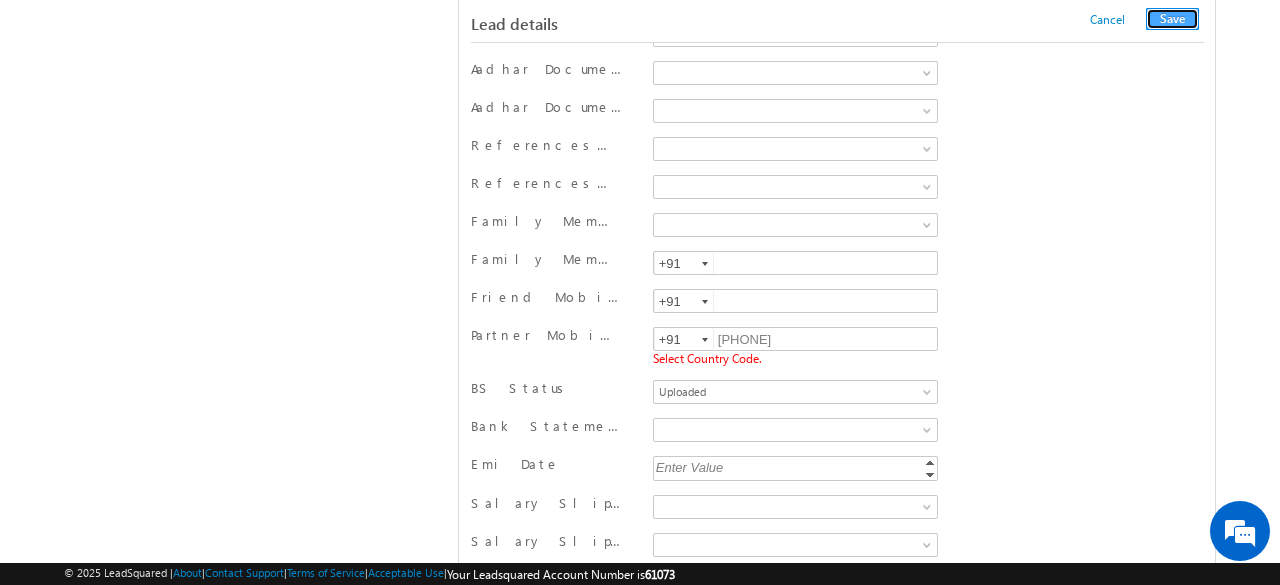 click on "Save" at bounding box center [1172, 19] 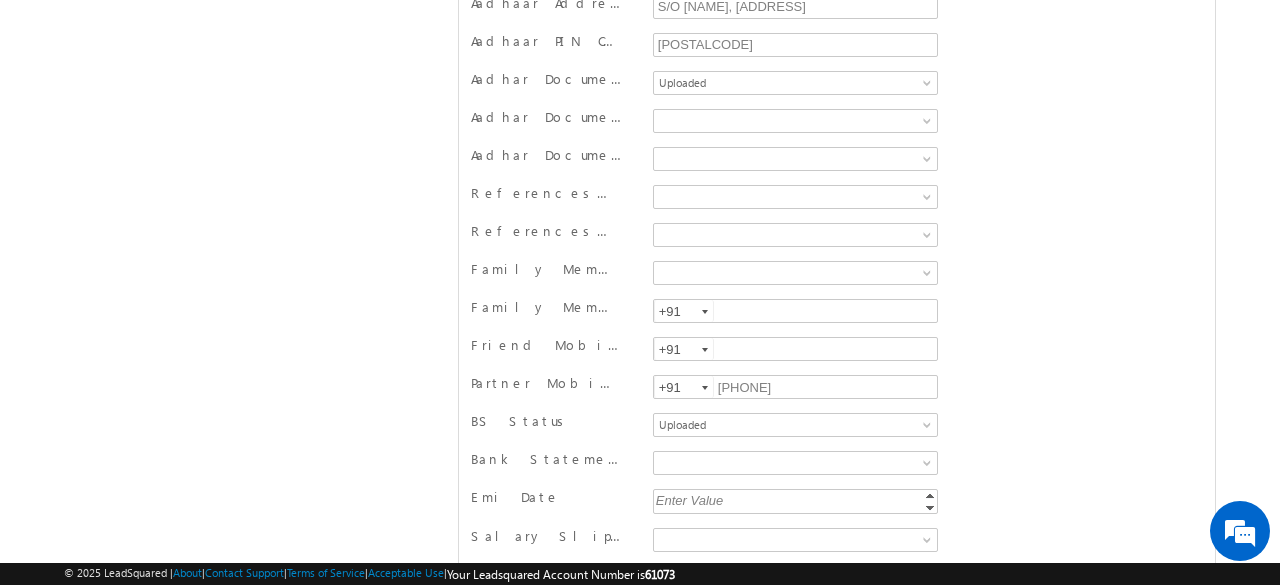 scroll, scrollTop: 0, scrollLeft: 0, axis: both 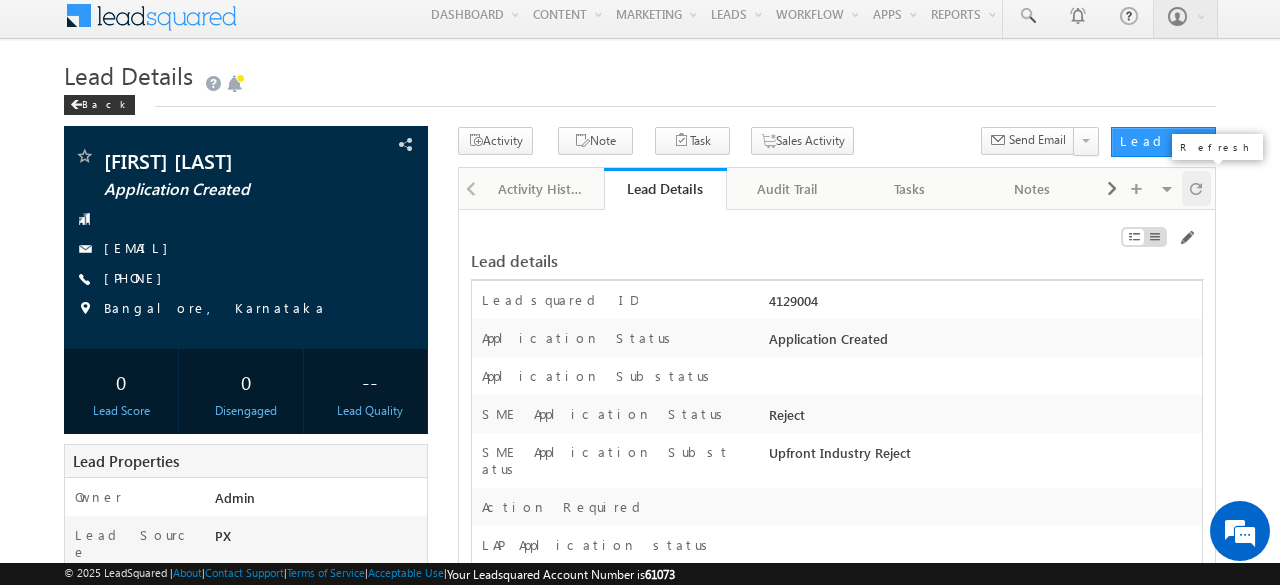 click at bounding box center [1196, 188] 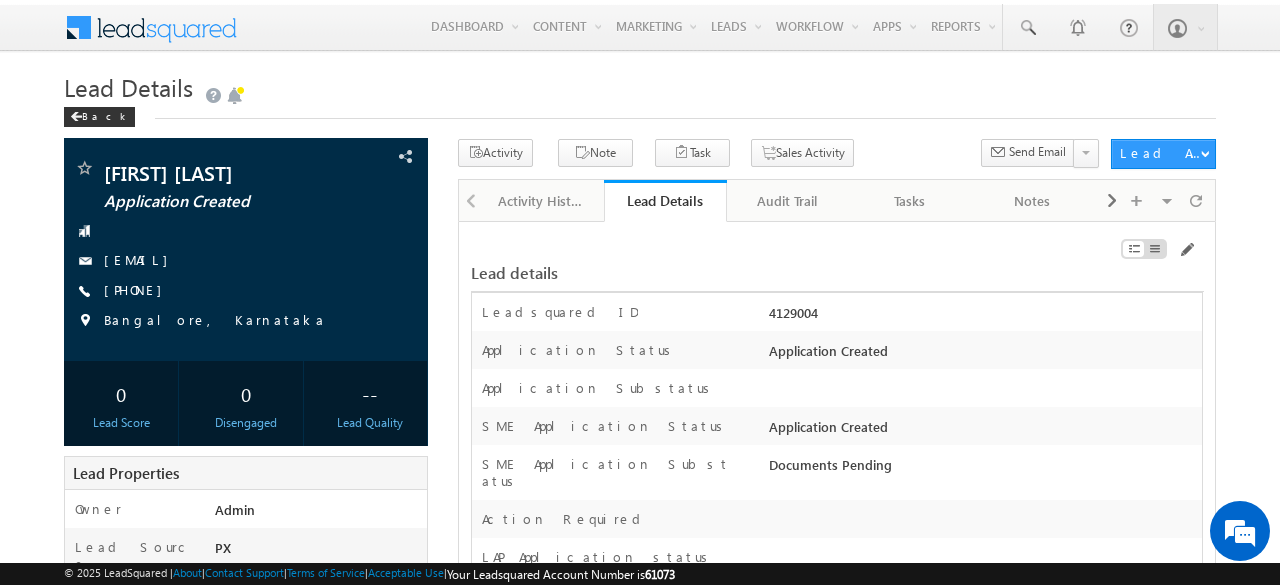 scroll, scrollTop: 0, scrollLeft: 0, axis: both 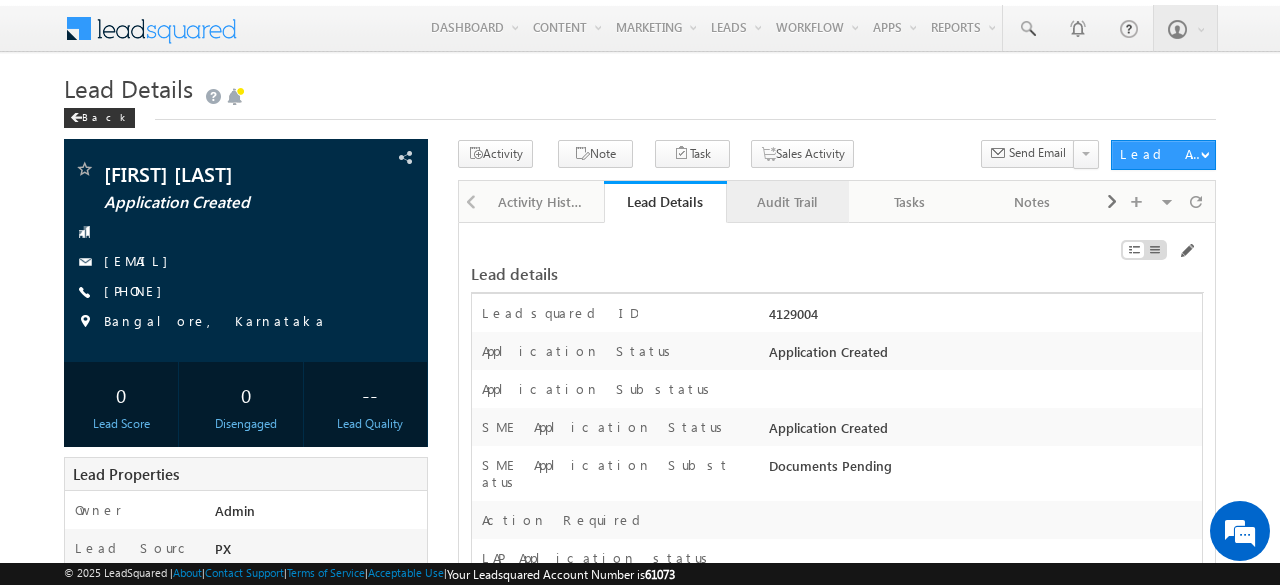 click on "Audit Trail" at bounding box center (787, 202) 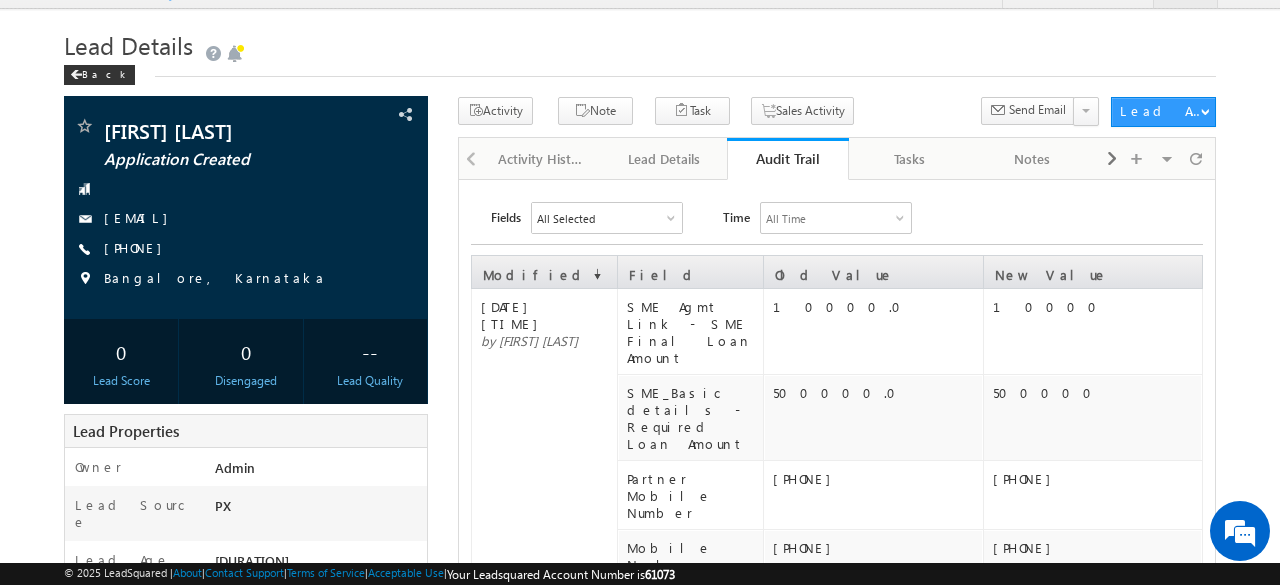 scroll, scrollTop: 41, scrollLeft: 0, axis: vertical 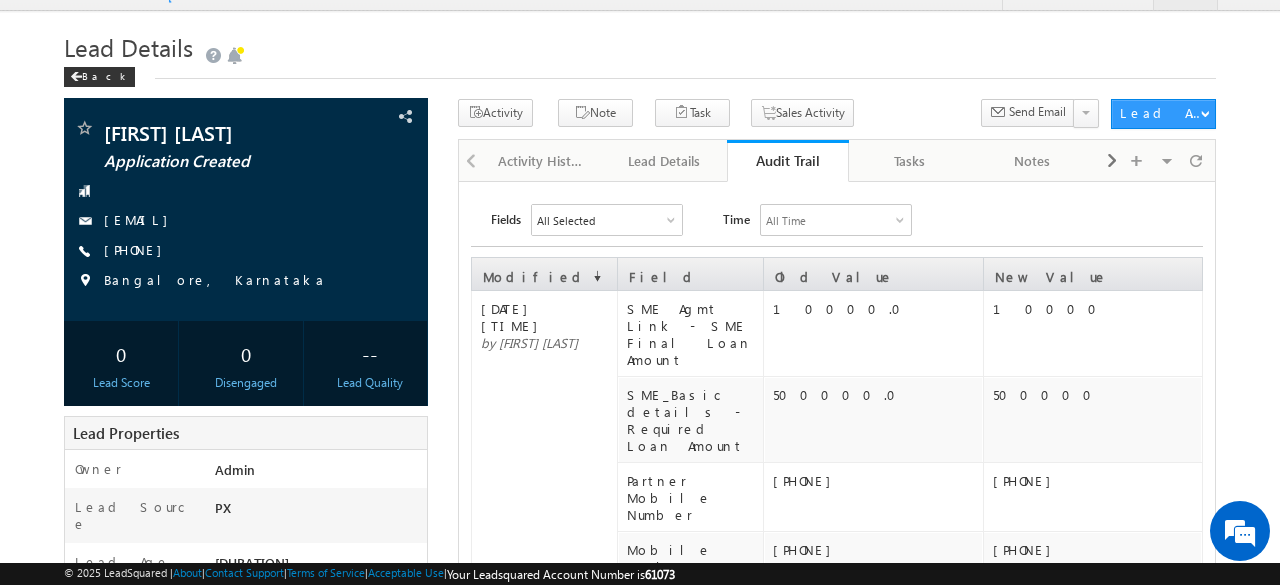 click on "Old Value" at bounding box center (873, 272) 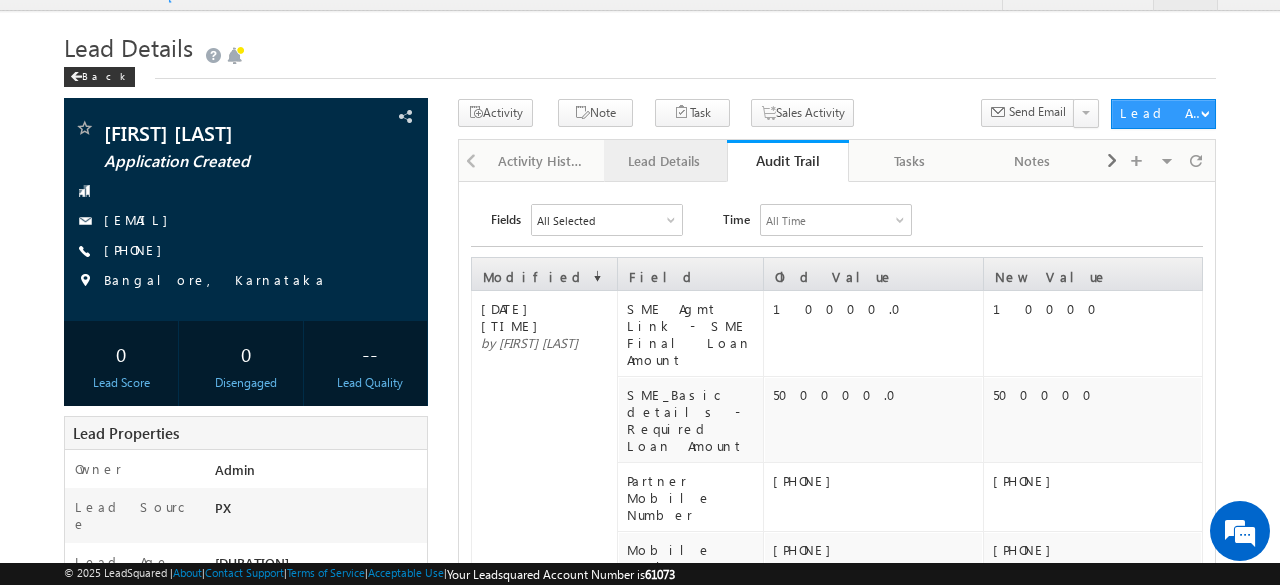 click on "Lead Details" at bounding box center (664, 161) 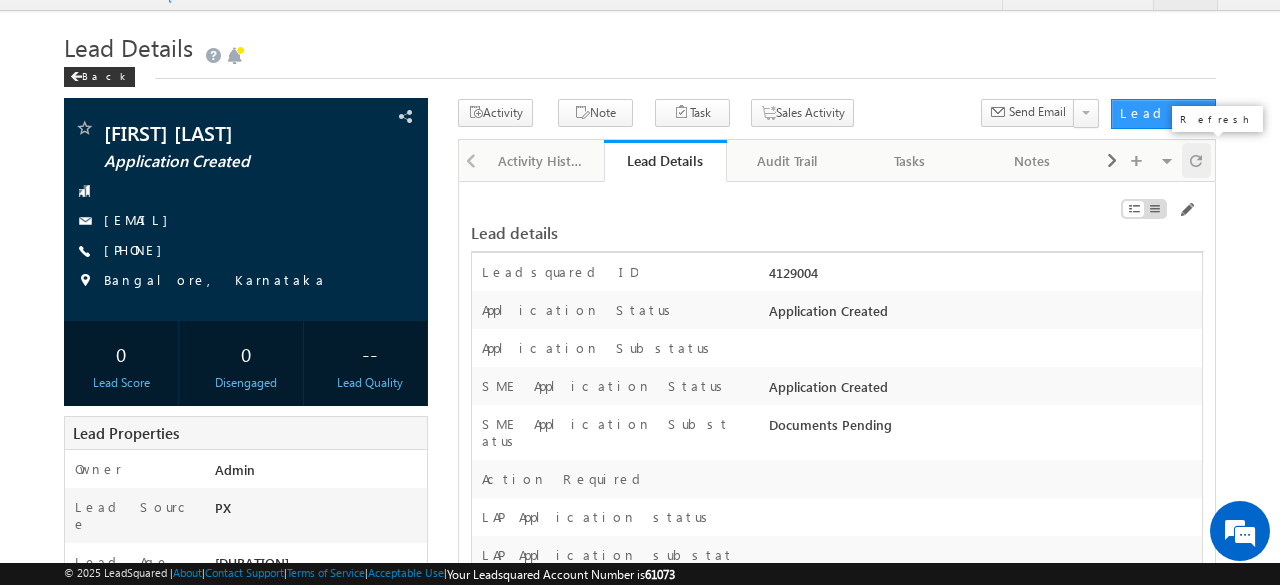 click at bounding box center (1196, 160) 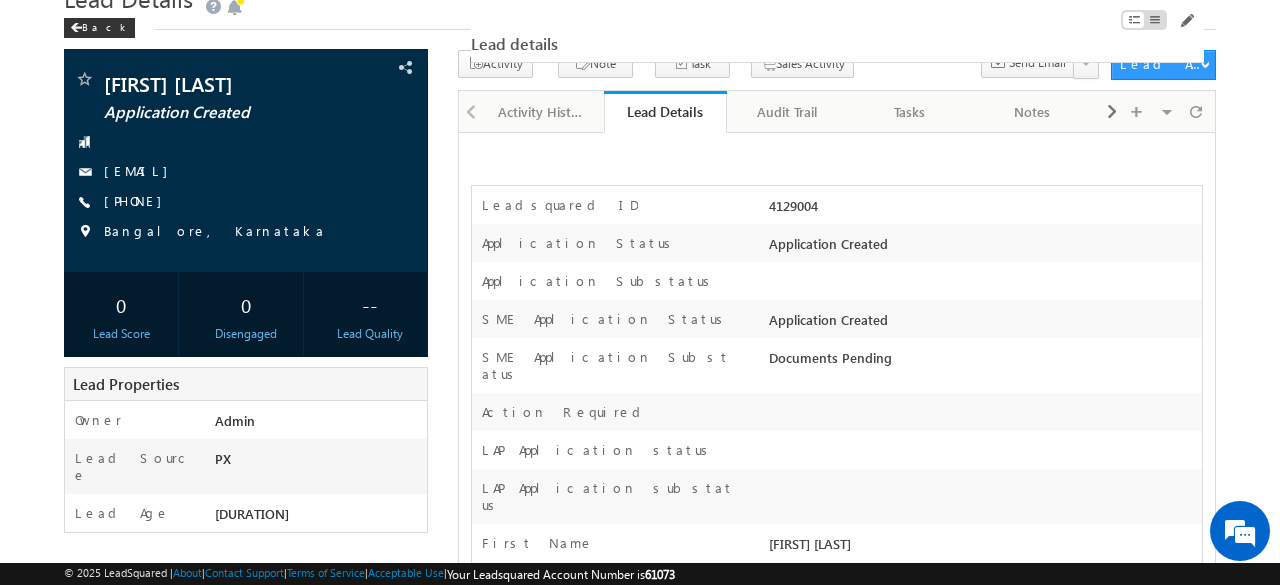 scroll, scrollTop: 0, scrollLeft: 0, axis: both 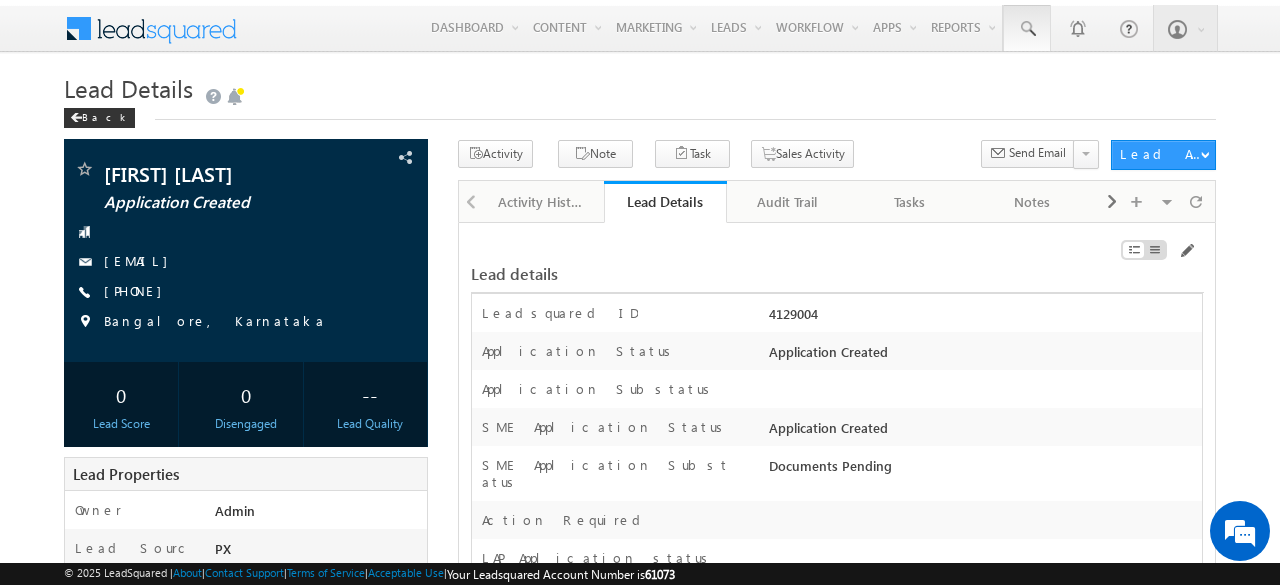 click at bounding box center [1027, 28] 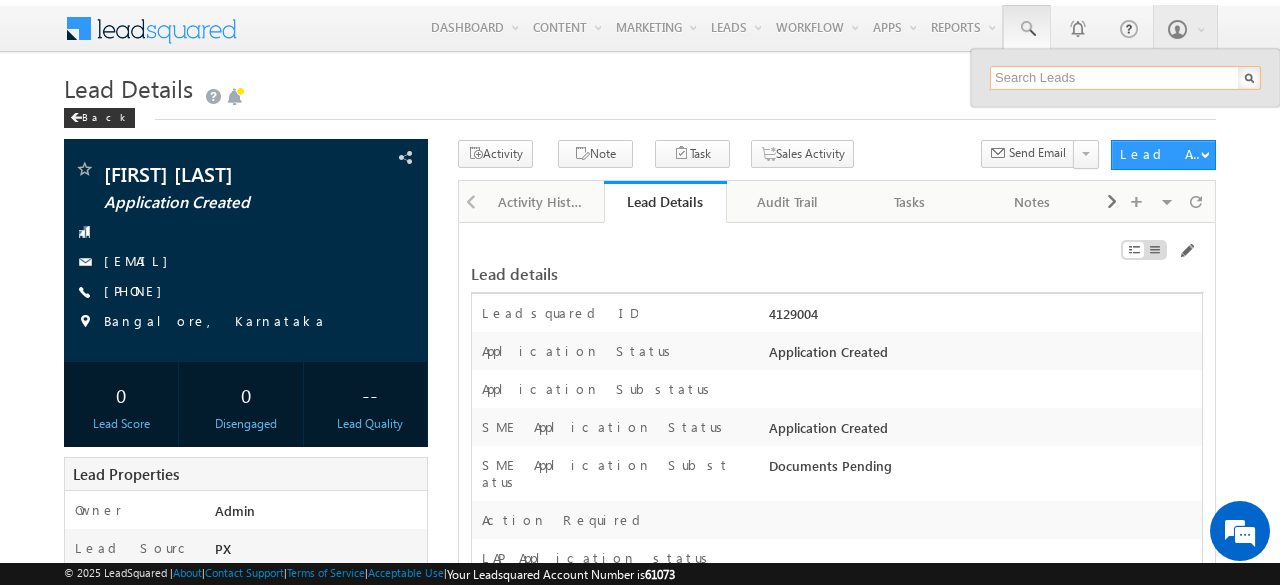 click at bounding box center [1125, 78] 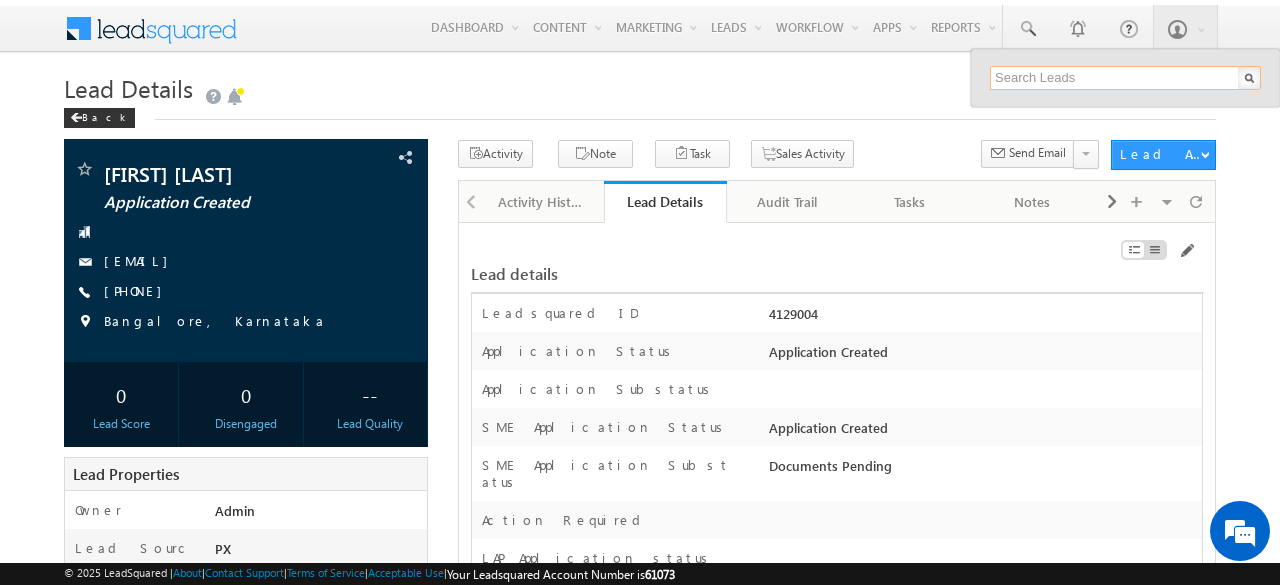 paste on "SME0001299" 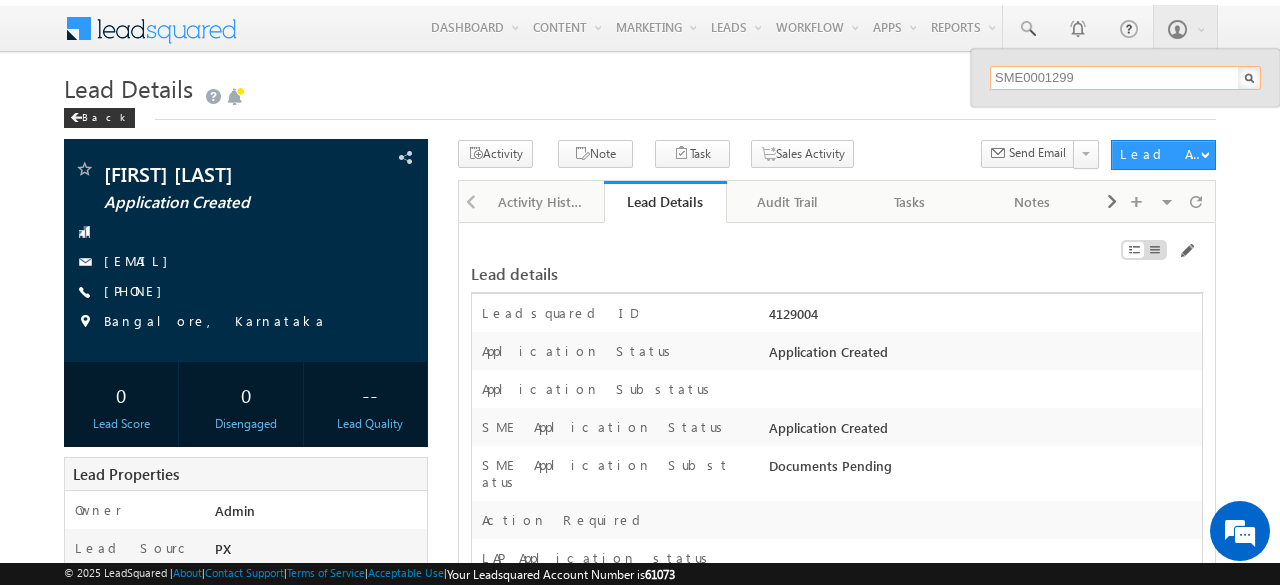 type on "SME0001299" 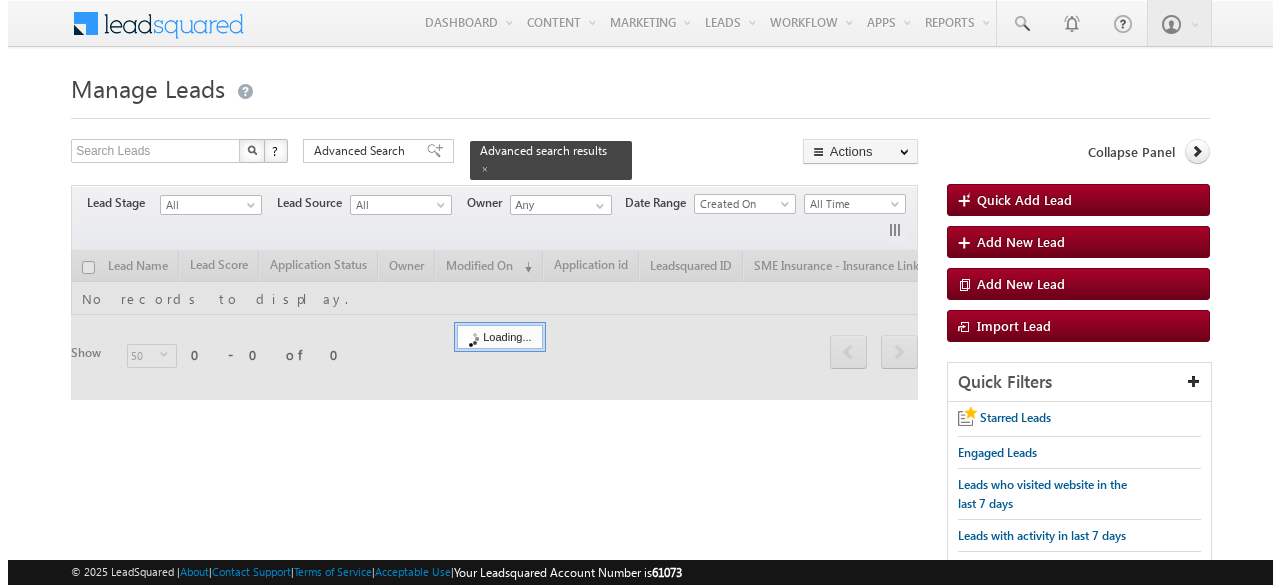scroll, scrollTop: 0, scrollLeft: 0, axis: both 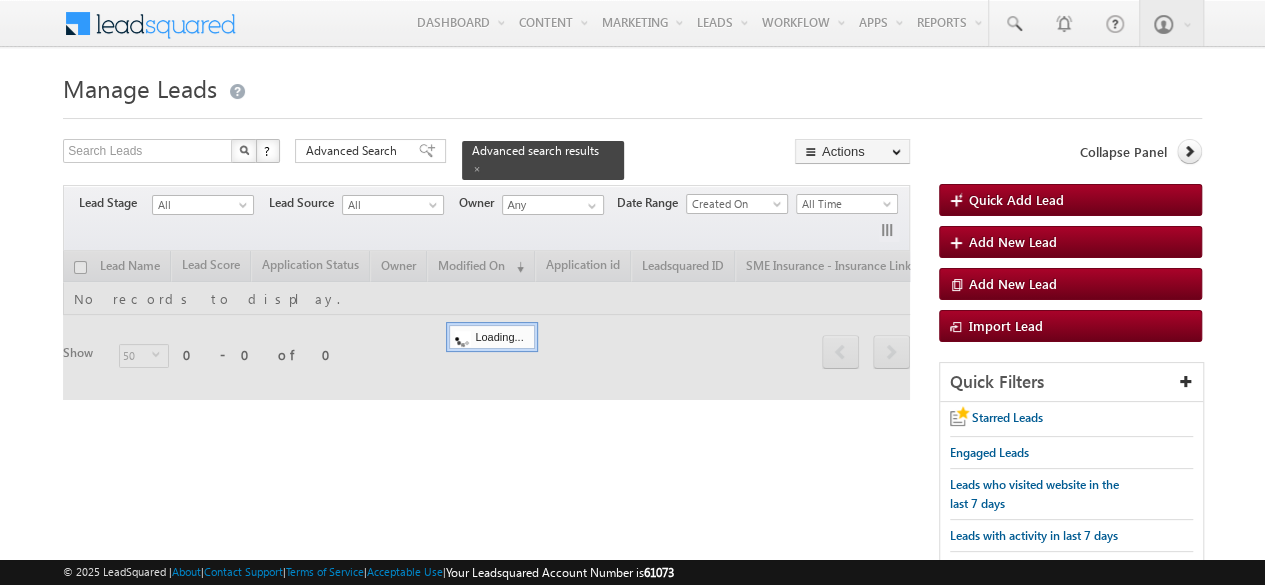 click on "Advanced Search" at bounding box center (354, 151) 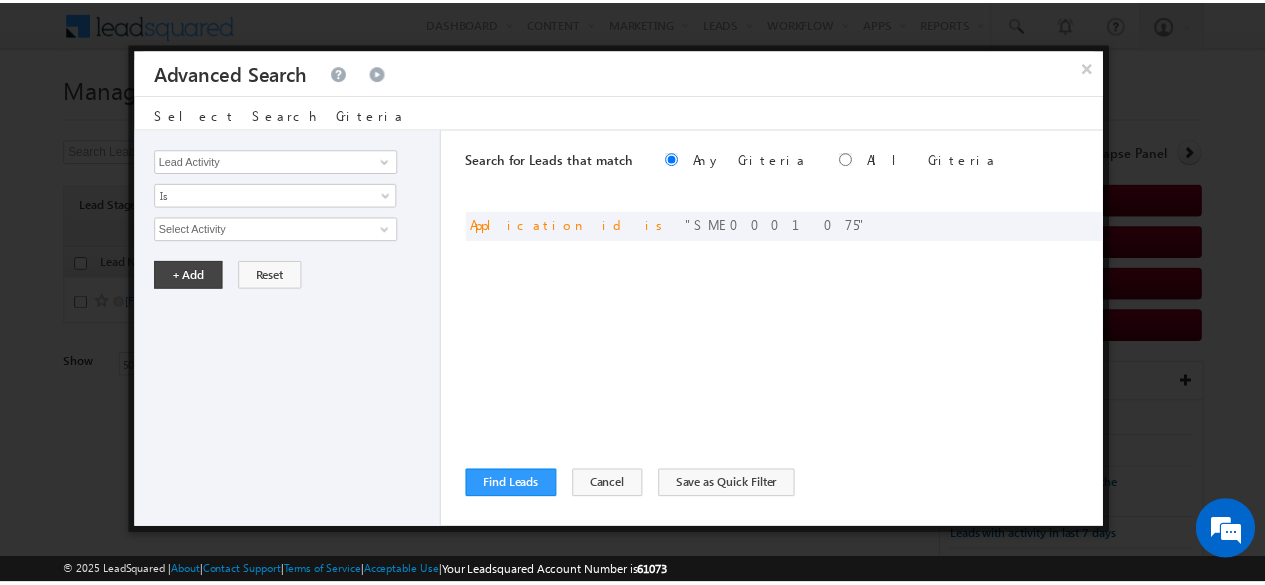 scroll, scrollTop: 0, scrollLeft: 0, axis: both 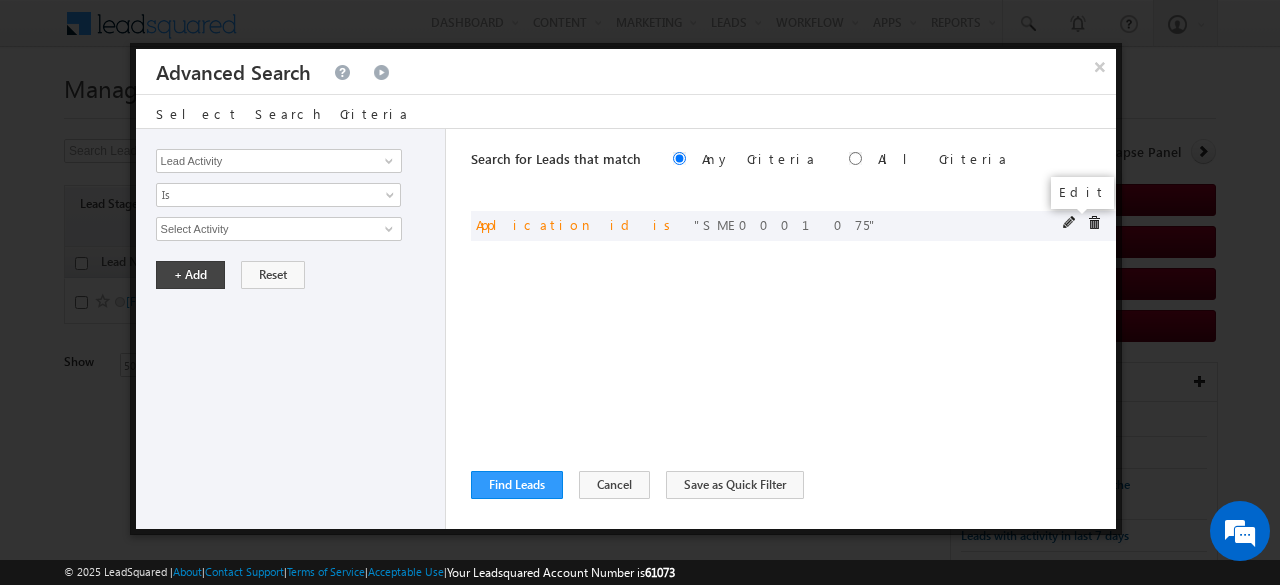 click at bounding box center [1070, 223] 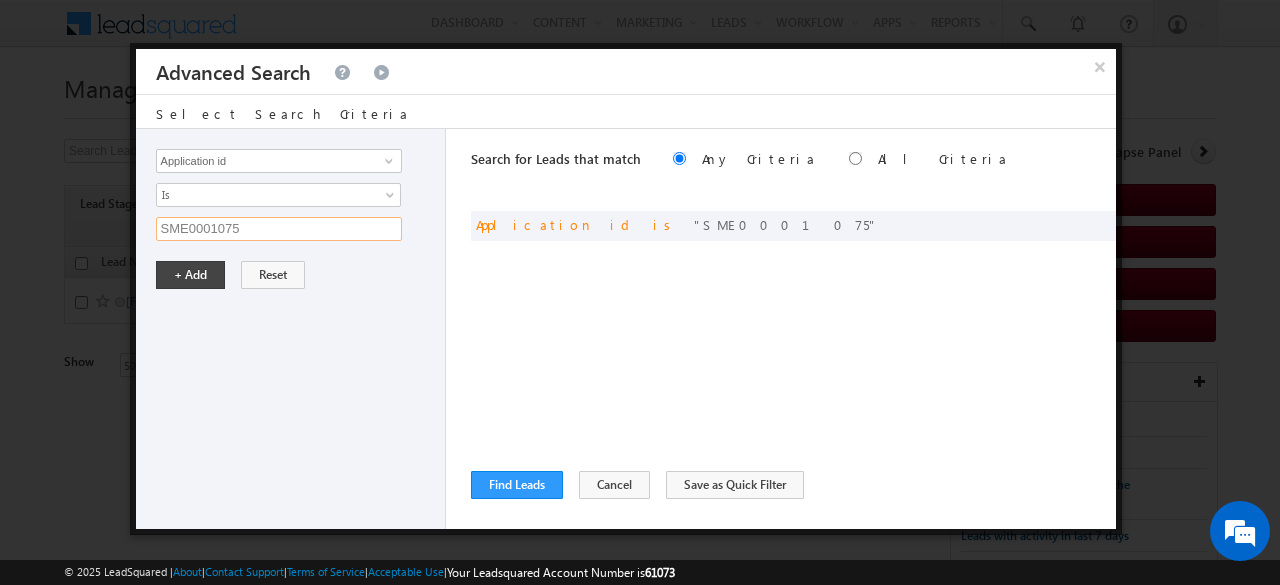 click on "SME0001075" at bounding box center (279, 229) 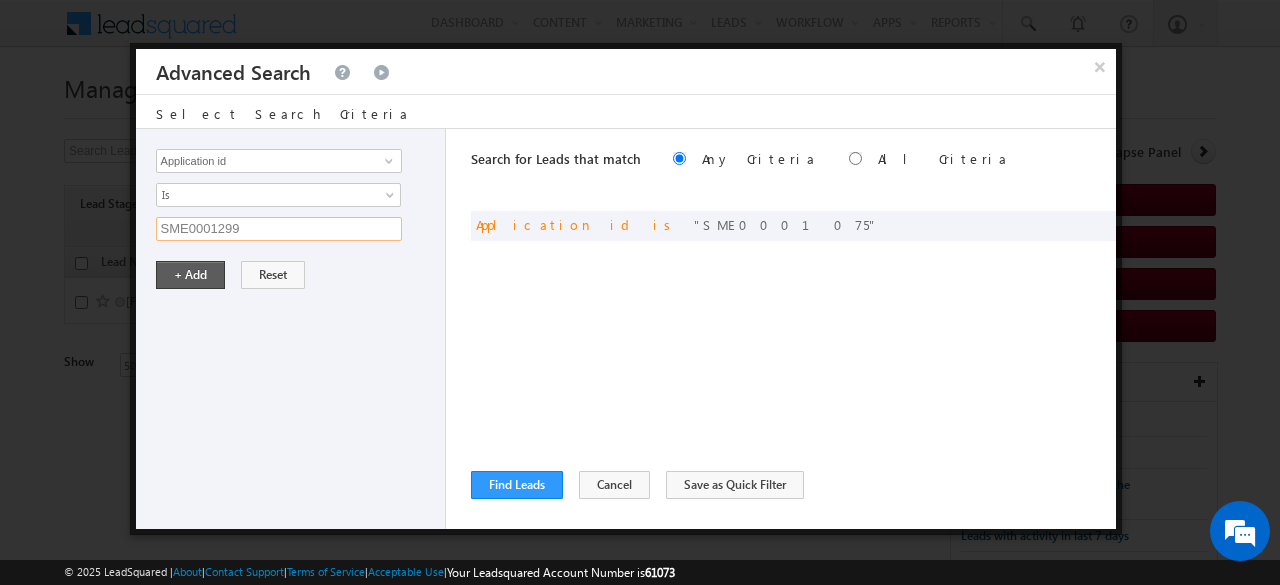 type on "SME0001299" 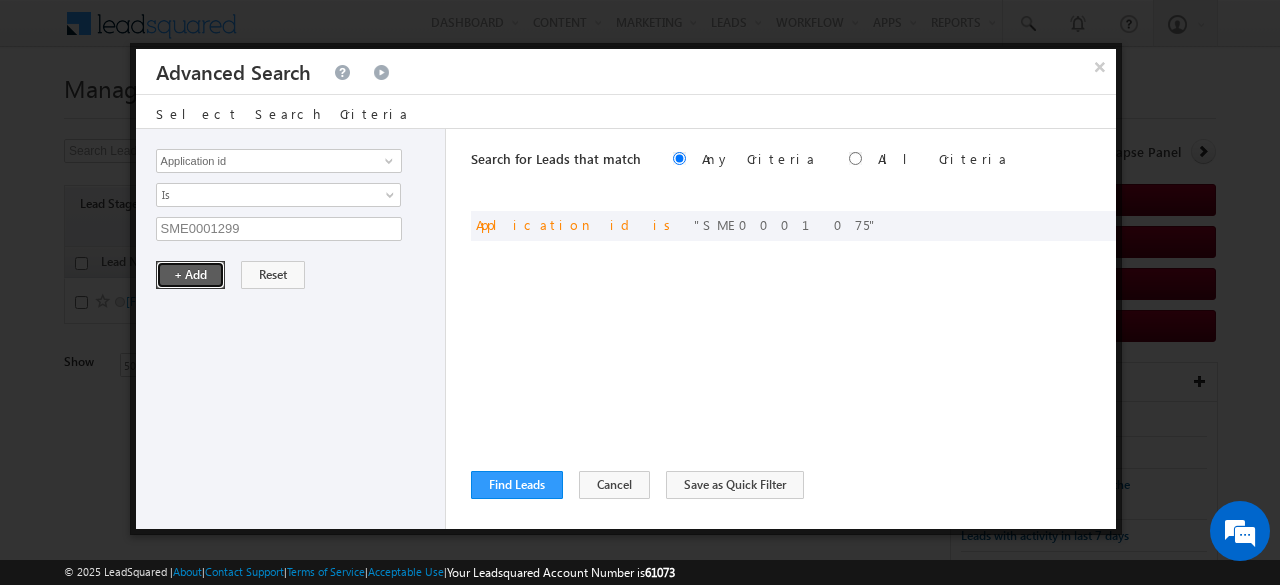 click on "+ Add" at bounding box center [190, 275] 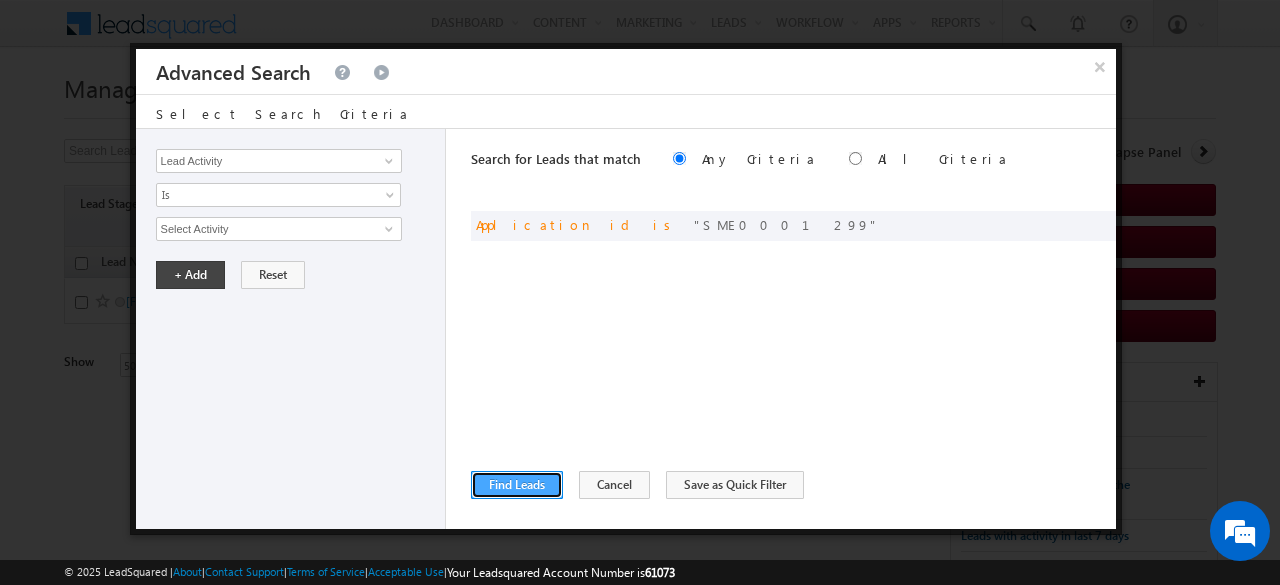 click on "Find Leads" at bounding box center (517, 485) 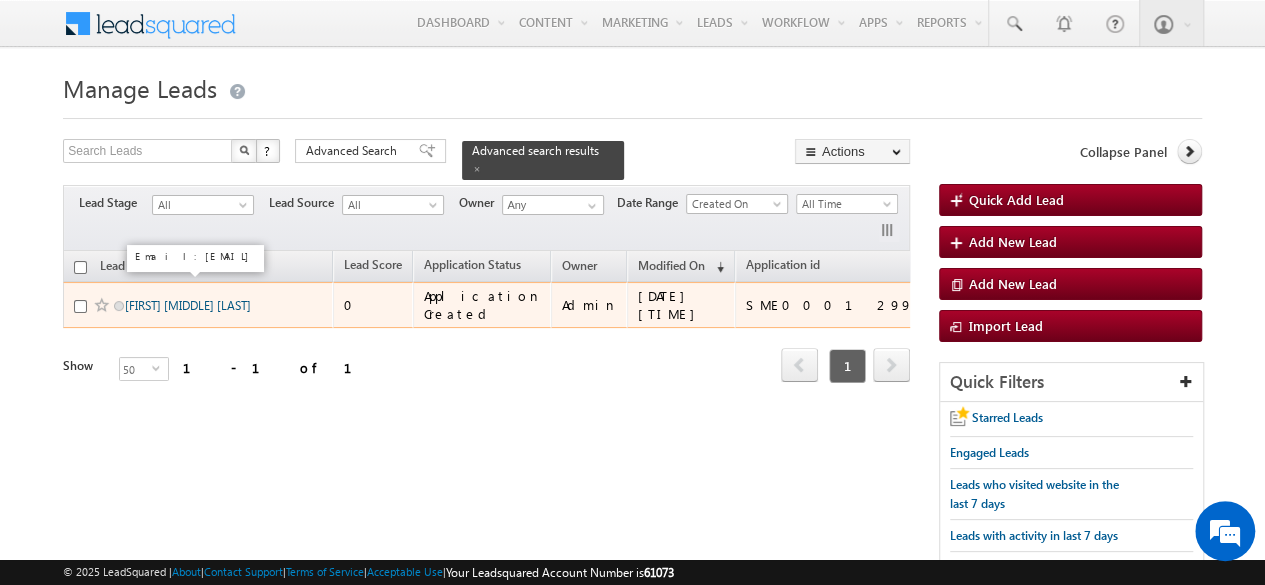 click on "[FIRST] [MIDDLE] [LAST]" at bounding box center [188, 305] 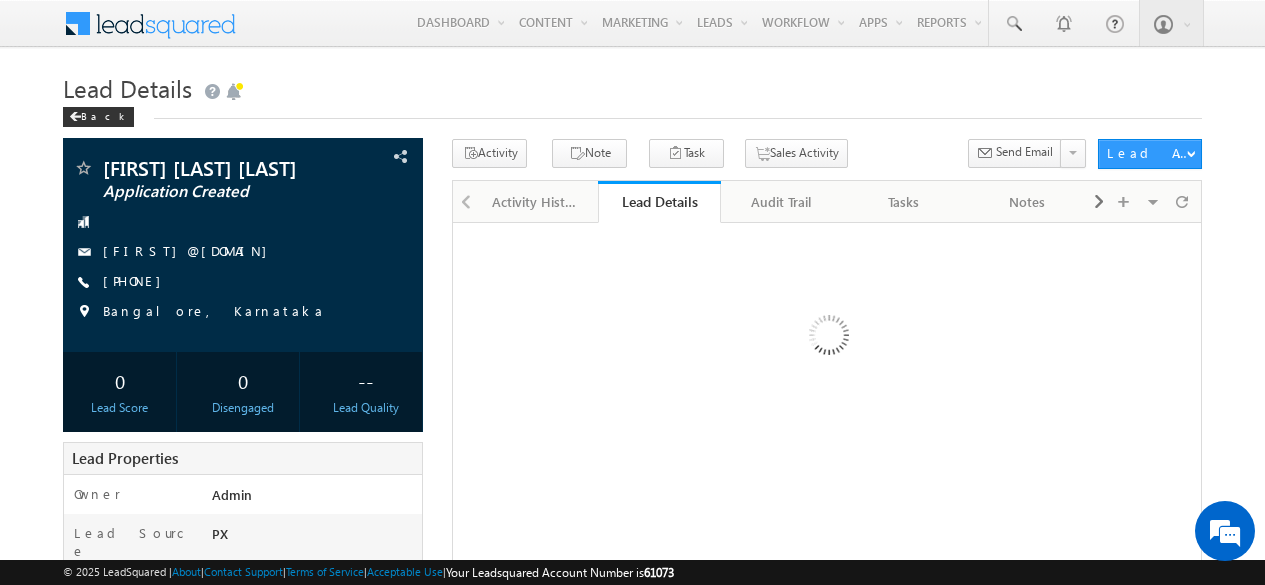 scroll, scrollTop: 0, scrollLeft: 0, axis: both 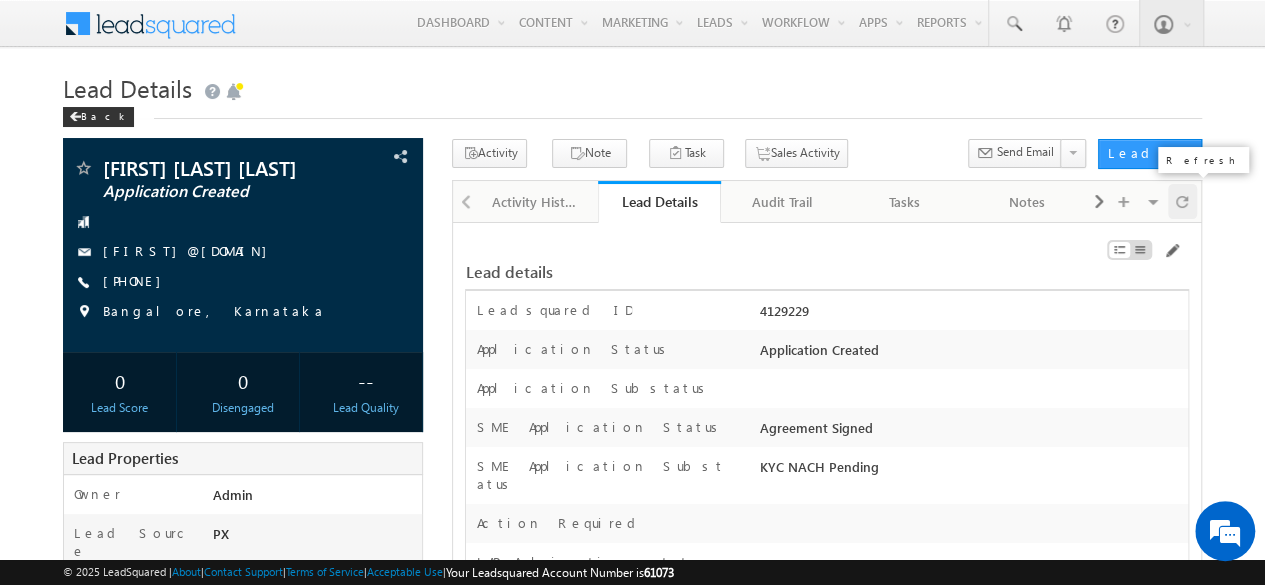 click at bounding box center (1182, 201) 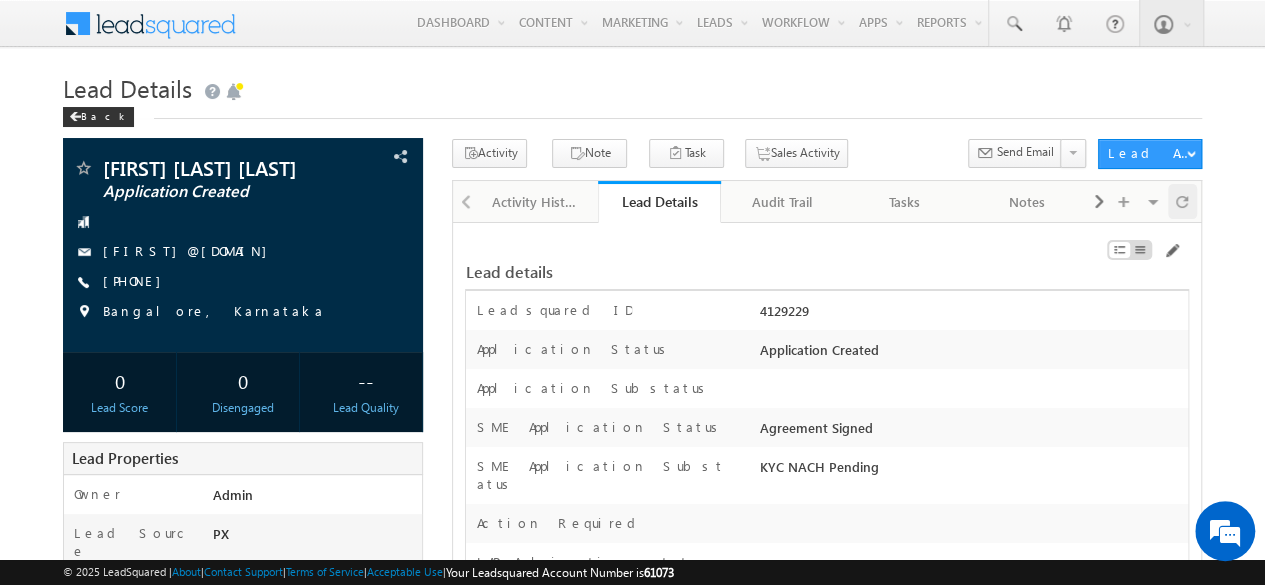 click at bounding box center (1182, 201) 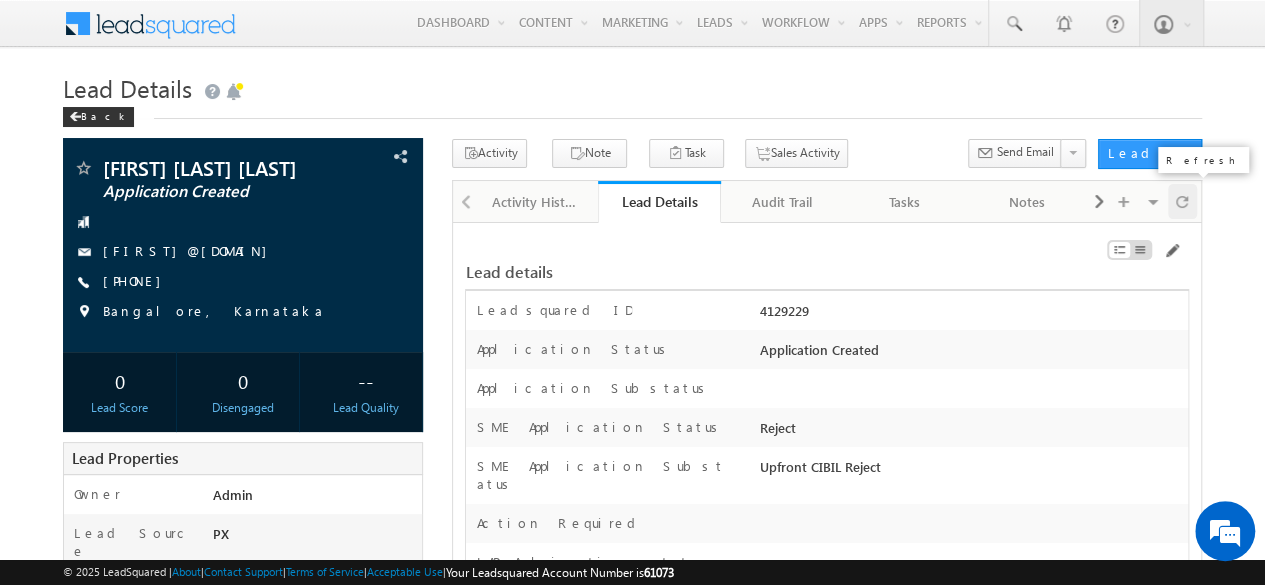 click at bounding box center (1182, 201) 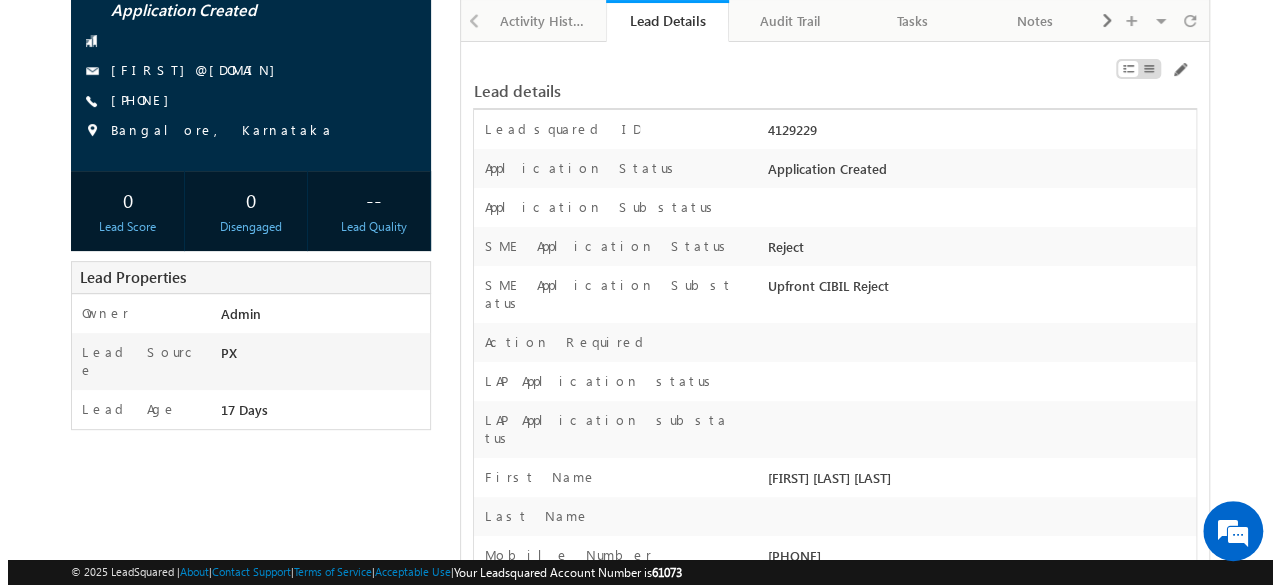 scroll, scrollTop: 0, scrollLeft: 0, axis: both 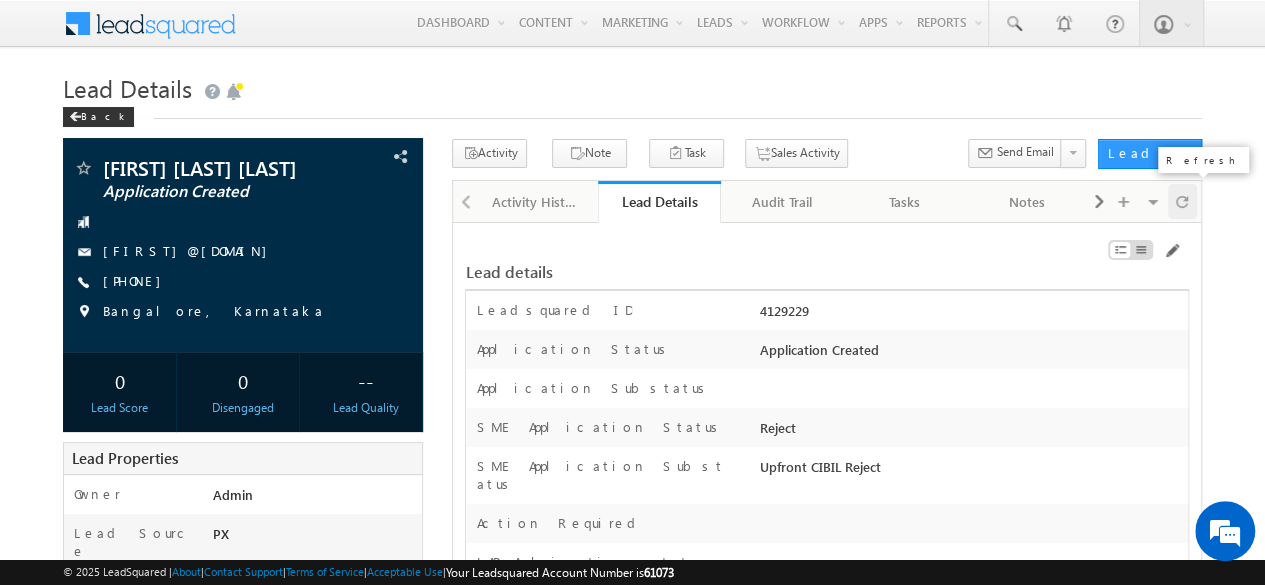 click at bounding box center (1182, 201) 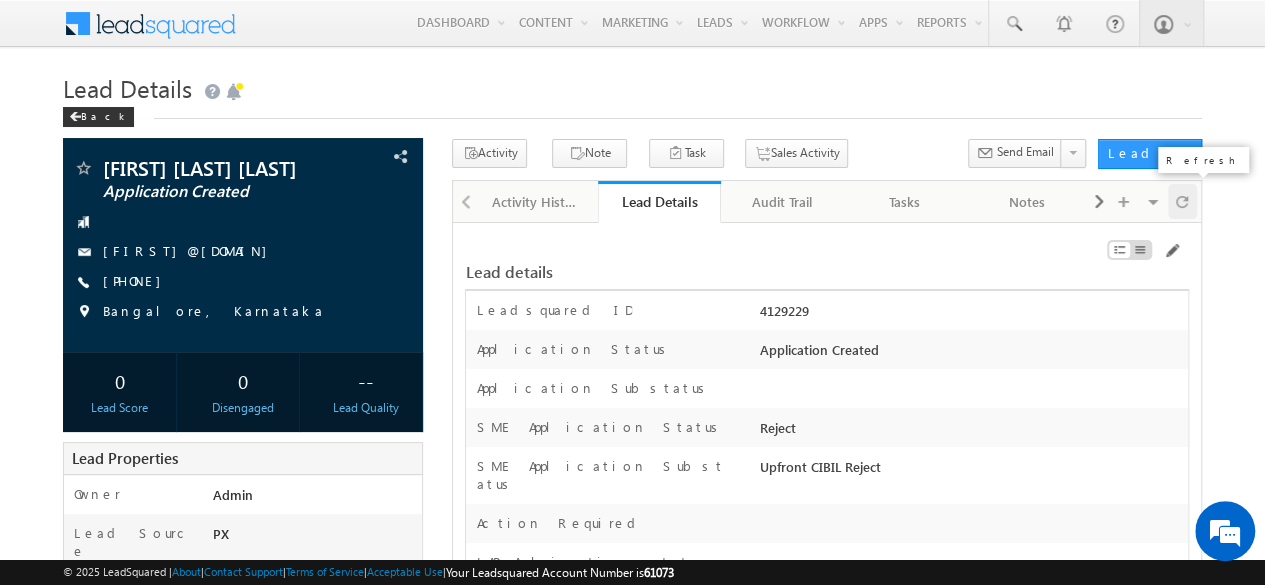 click at bounding box center [1182, 201] 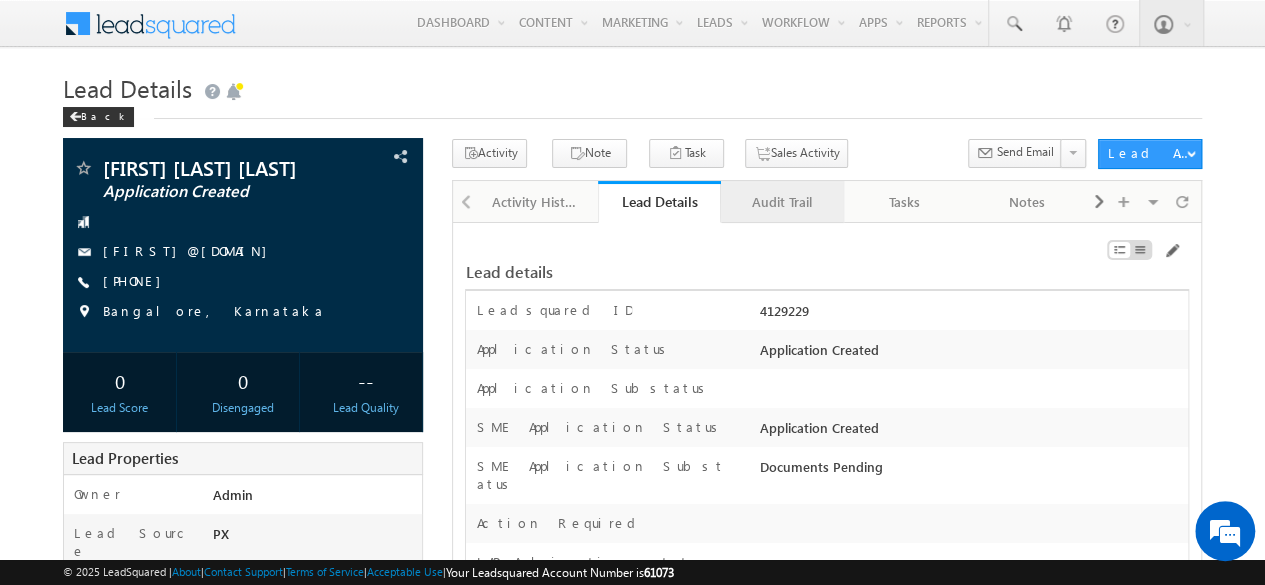 click on "Audit Trail" at bounding box center (781, 202) 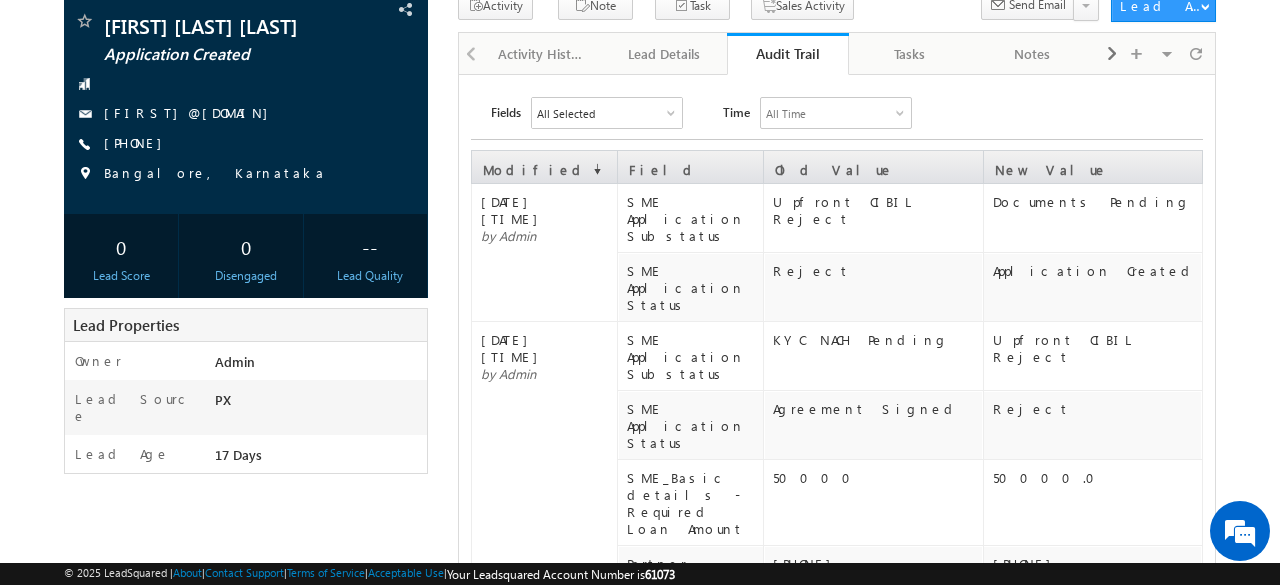 scroll, scrollTop: 0, scrollLeft: 0, axis: both 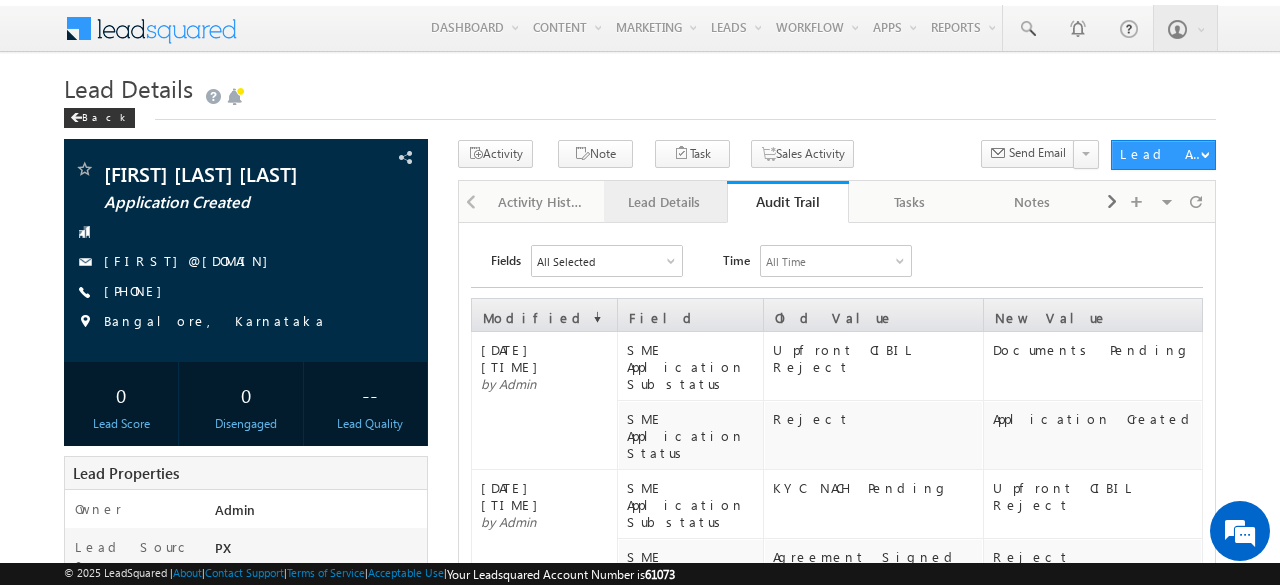 click on "Lead Details" at bounding box center [664, 202] 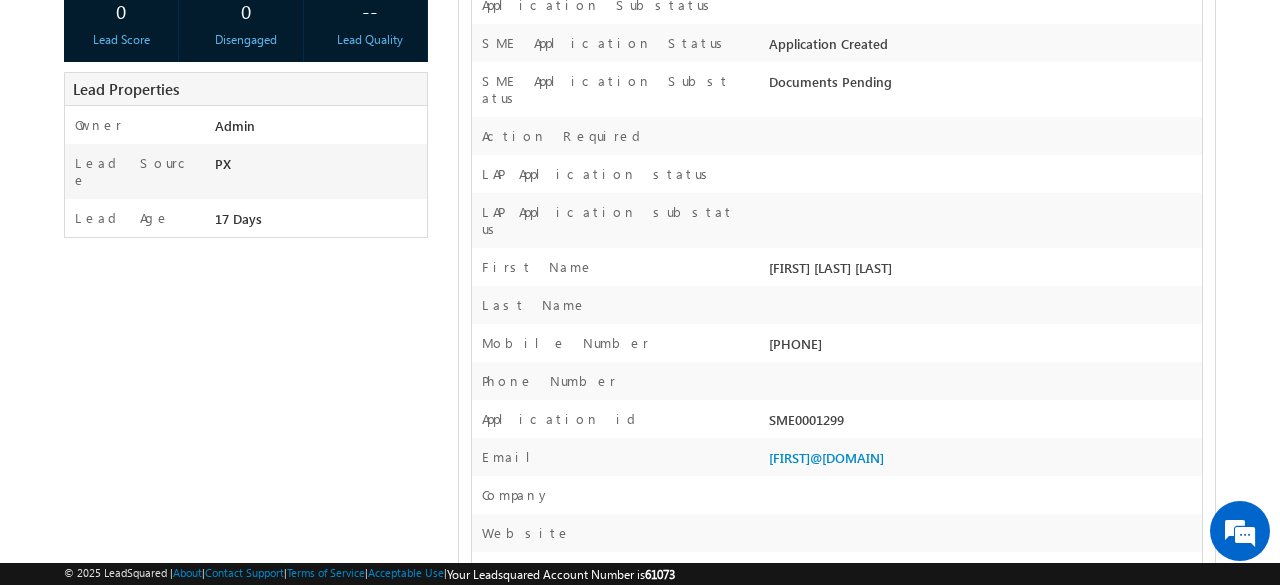 scroll, scrollTop: 0, scrollLeft: 0, axis: both 